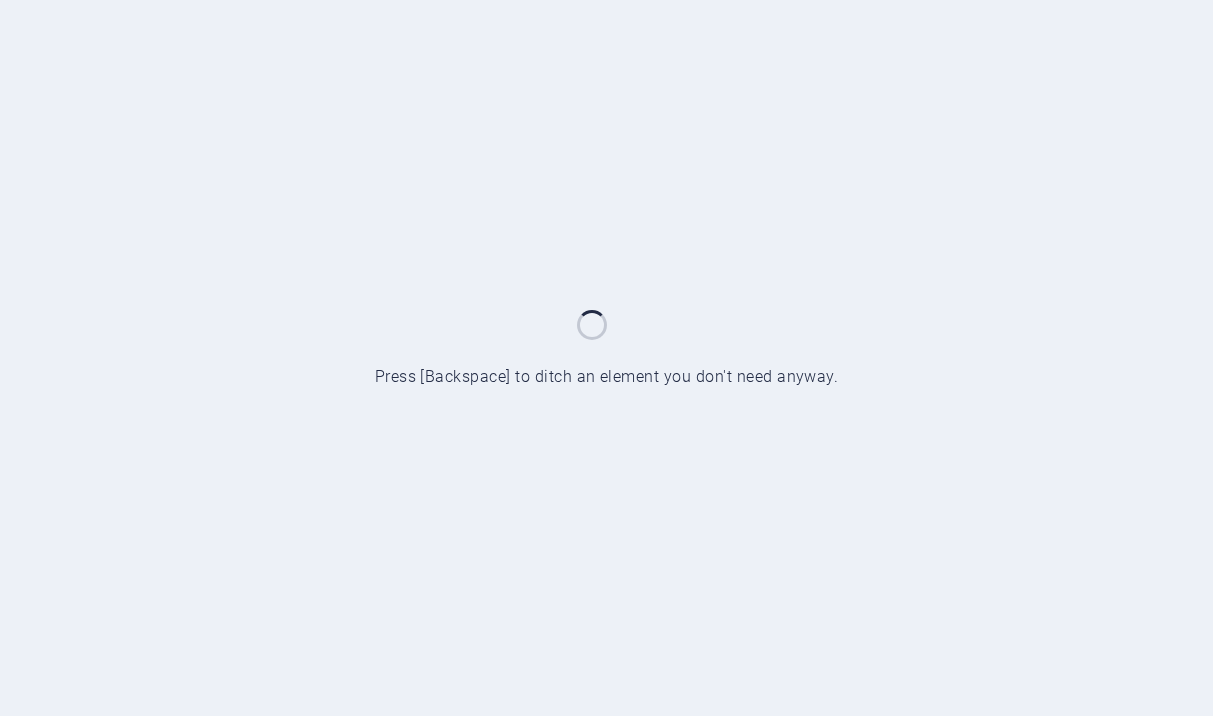 scroll, scrollTop: 0, scrollLeft: 0, axis: both 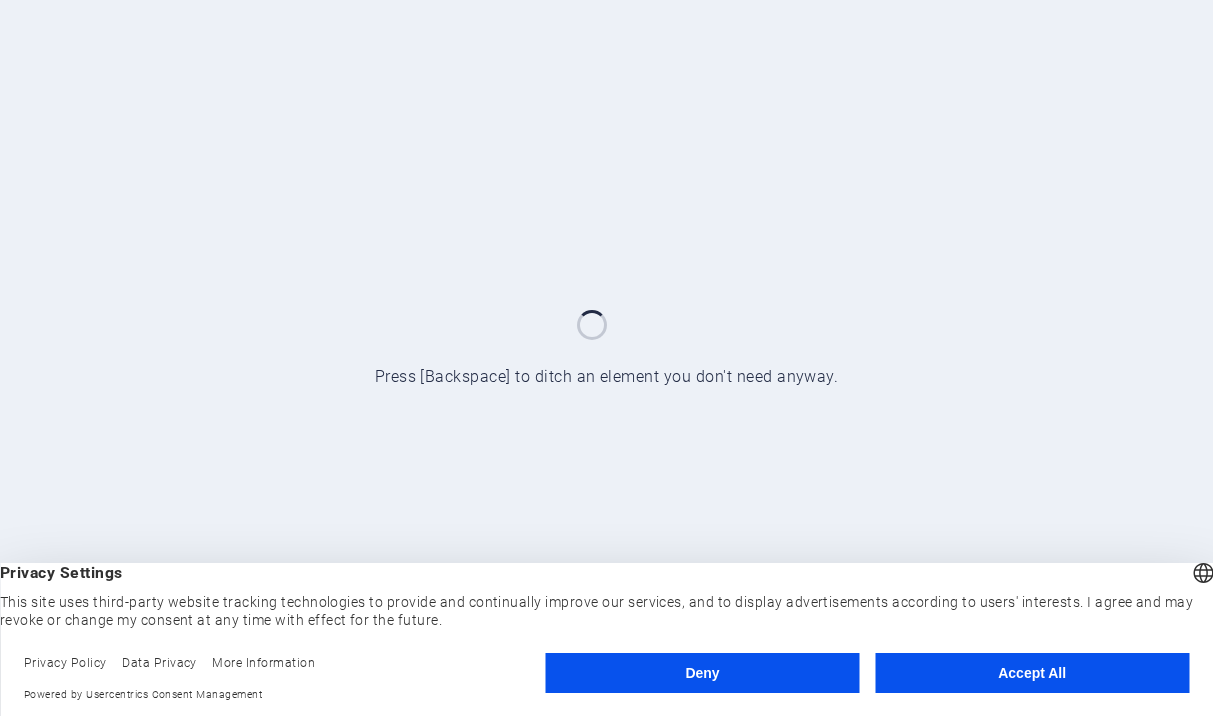 click on "Accept All" at bounding box center [1032, 673] 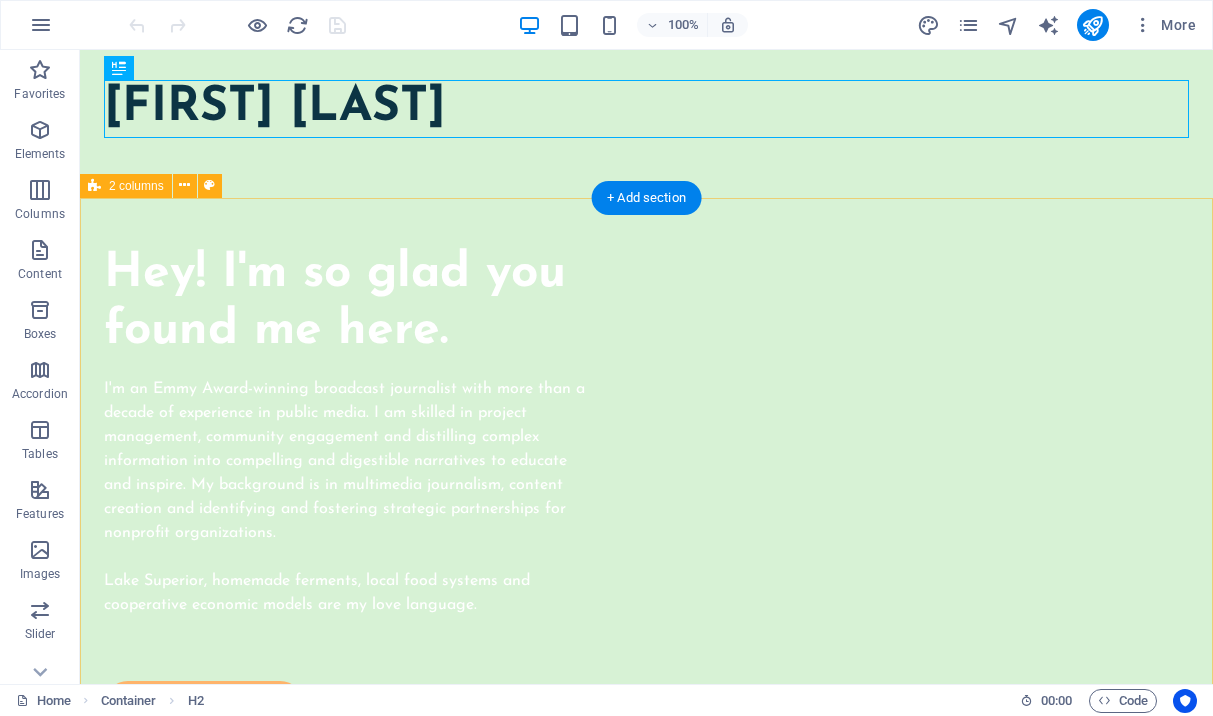 scroll, scrollTop: 64, scrollLeft: 0, axis: vertical 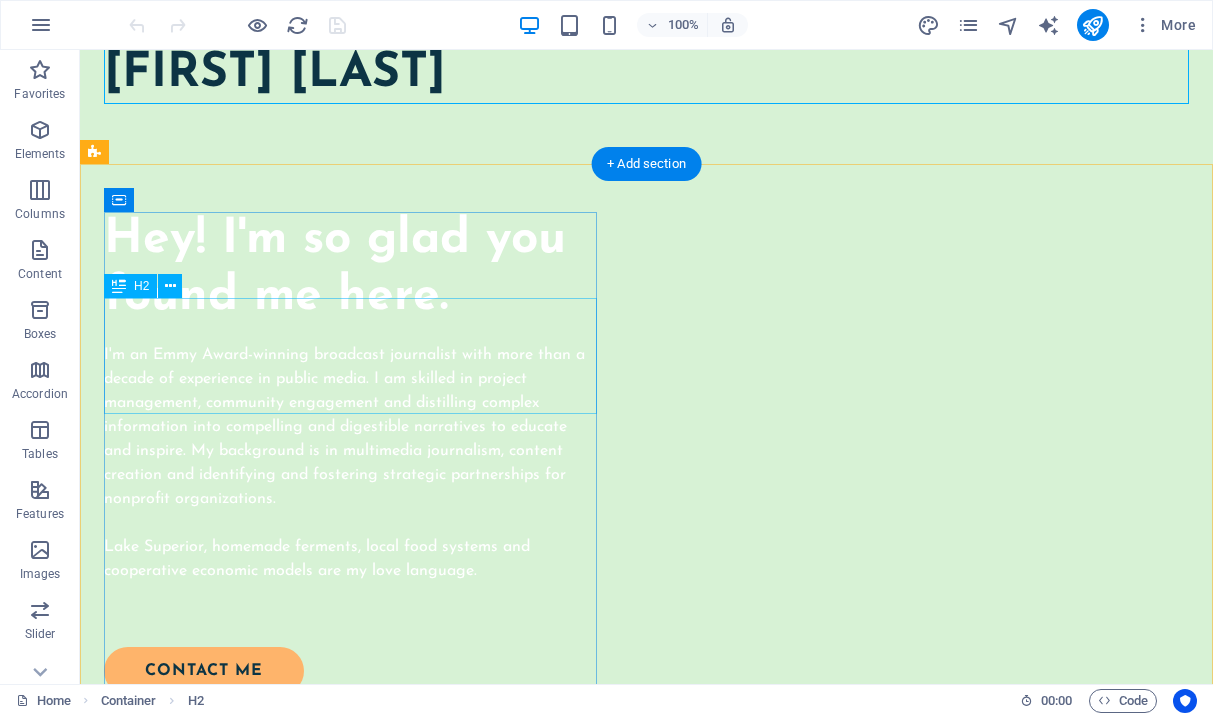 click on "Hey! I'm so glad you found me here." at bounding box center [350, 269] 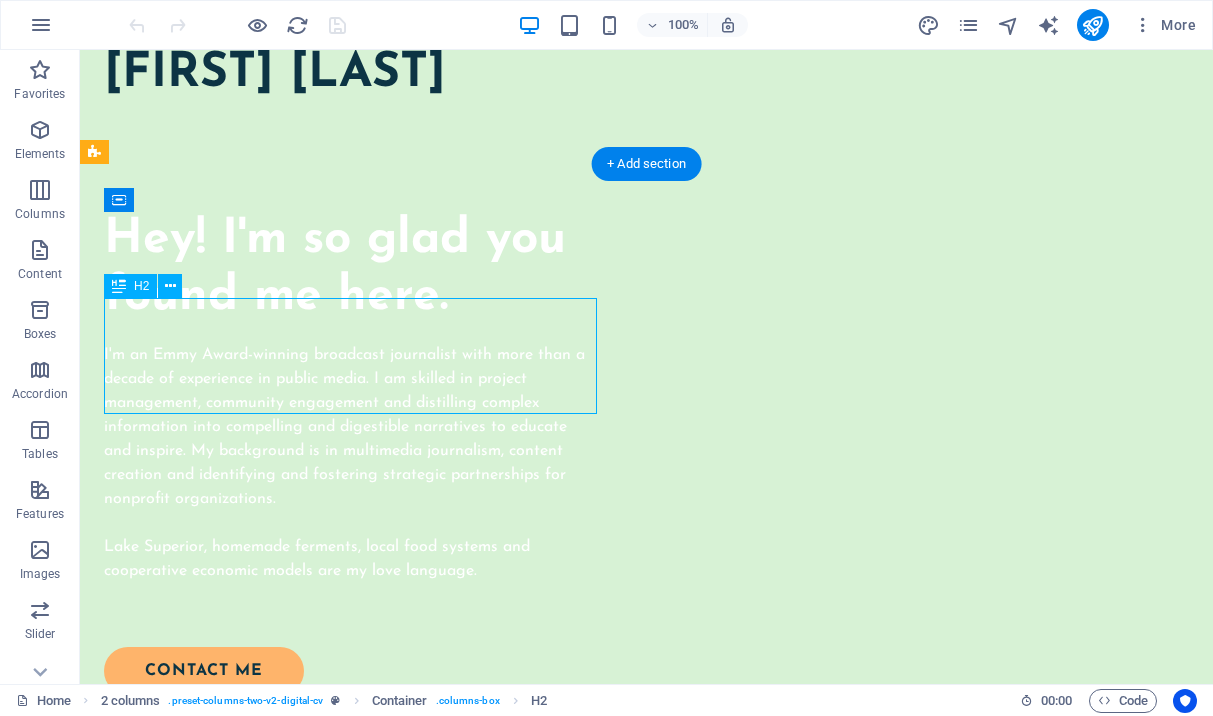 click on "Hey! I'm so glad you found me here." at bounding box center (350, 269) 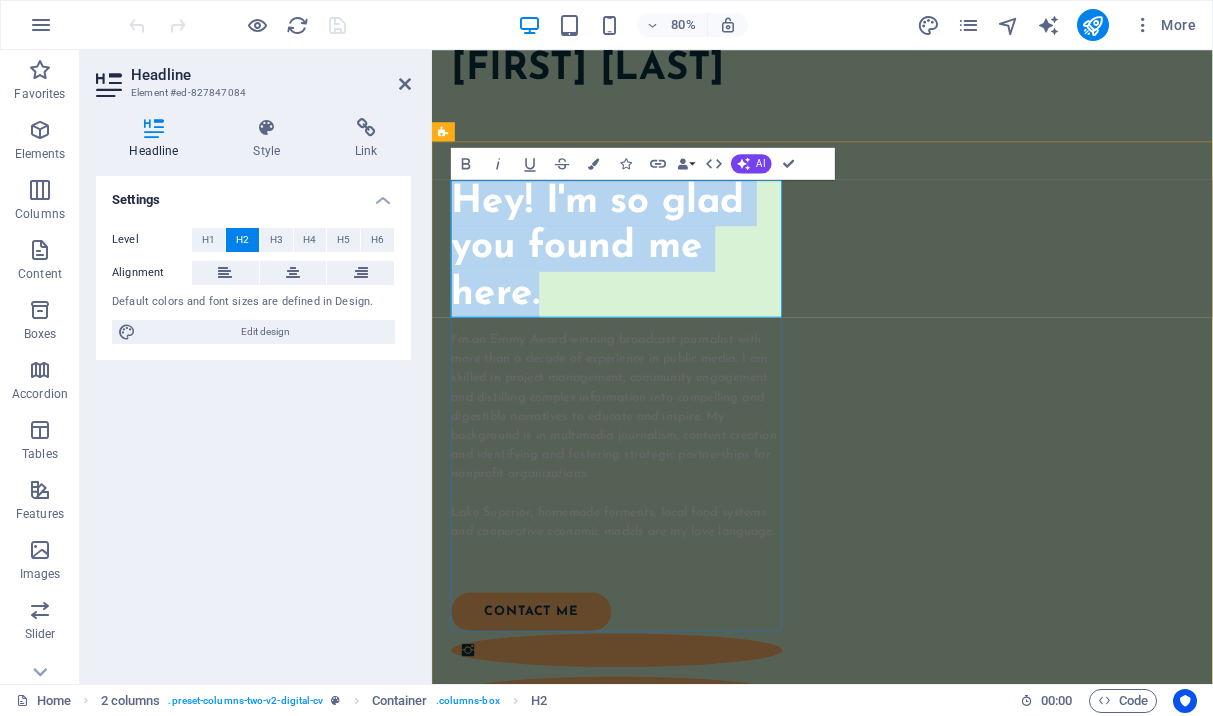 click on "Hey! I'm so glad you found me here." at bounding box center [663, 298] 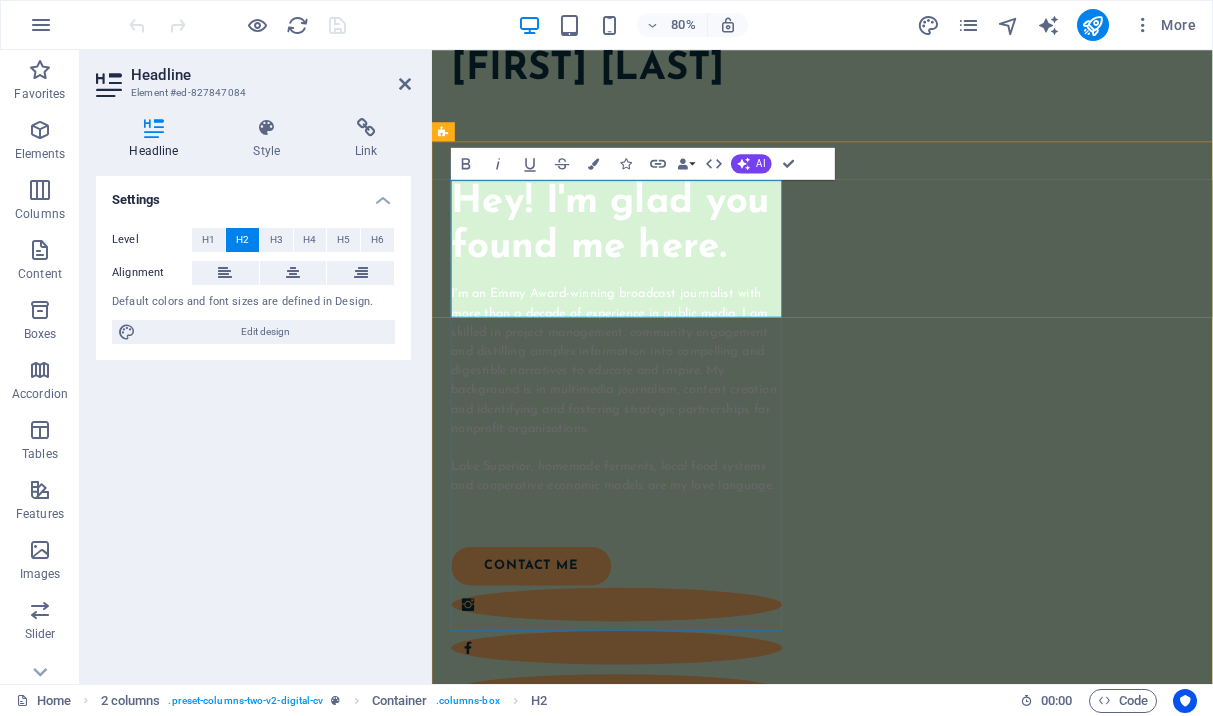 scroll, scrollTop: 86, scrollLeft: 0, axis: vertical 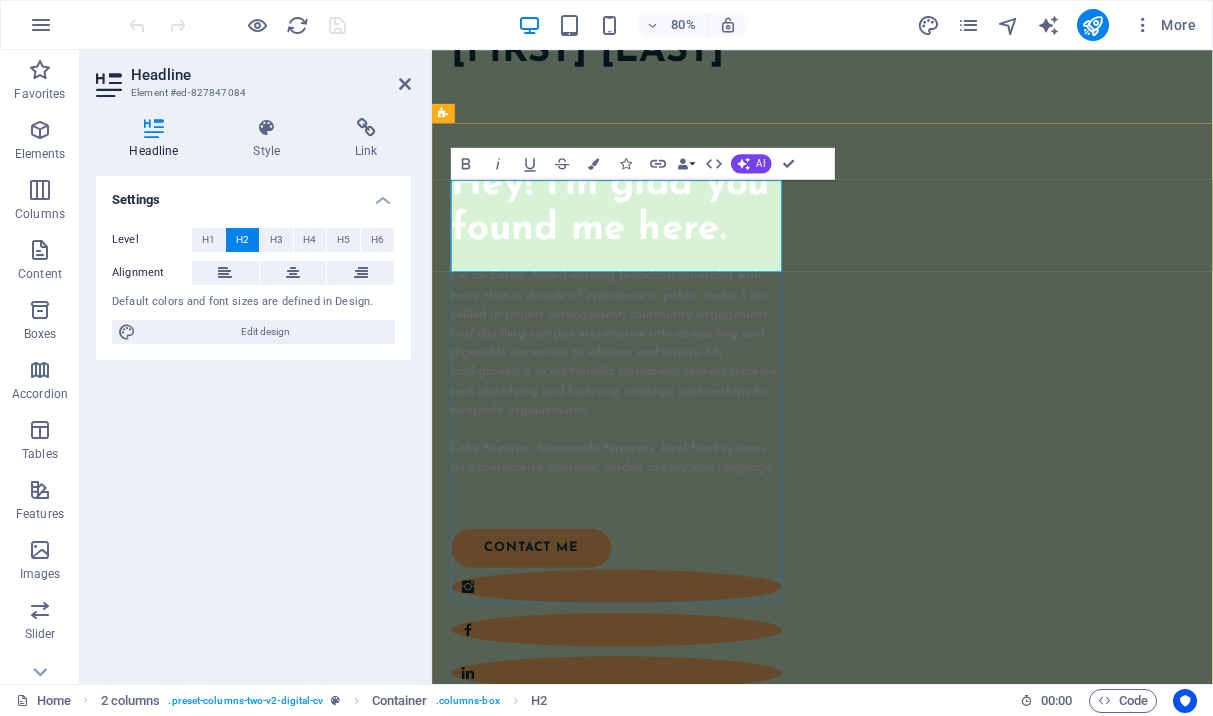 click on "Hey! I'm glad you found me here." at bounding box center (663, 247) 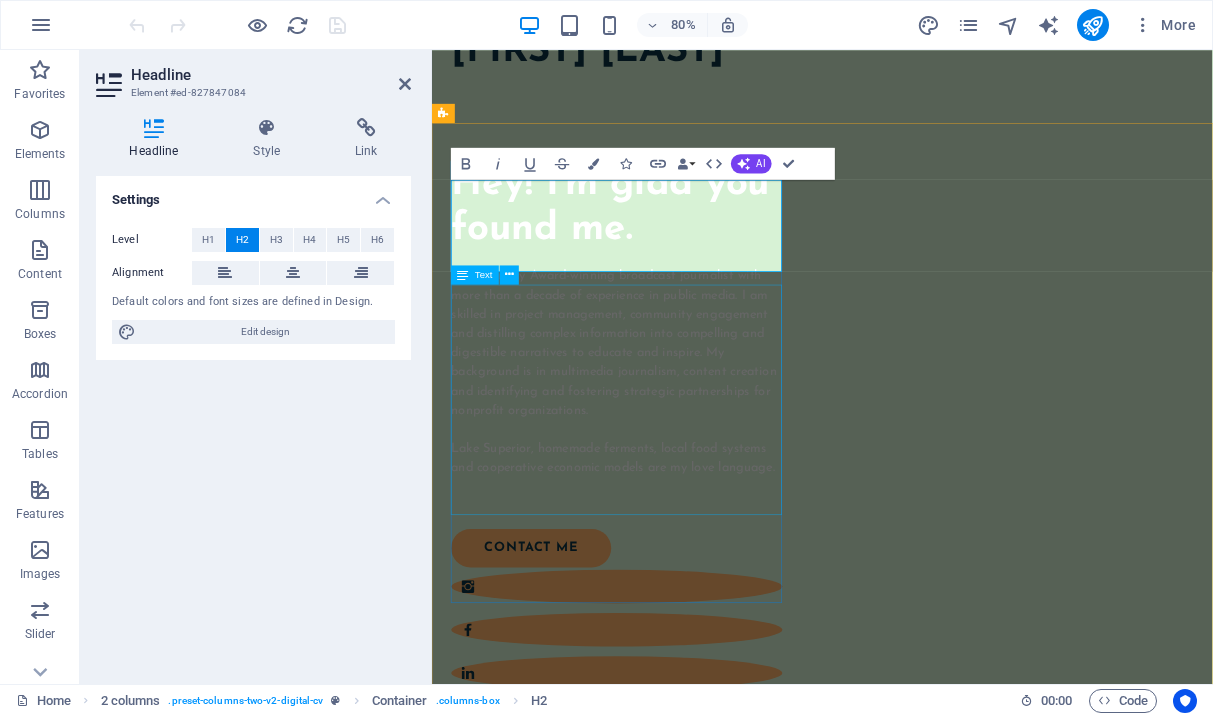 click on "I'm an Emmy Award-winning broadcast journalist with more than a decade of experience in public media. I am skilled in project management, community engagement and distilling complex information into compelling and digestible narratives to educate and inspire. My background is in multimedia journalism, content creation and identifying and fostering strategic partnerships for nonprofit organizations. Lake Superior, homemade ferments, local food systems and cooperative economic models are my love language." at bounding box center [663, 465] 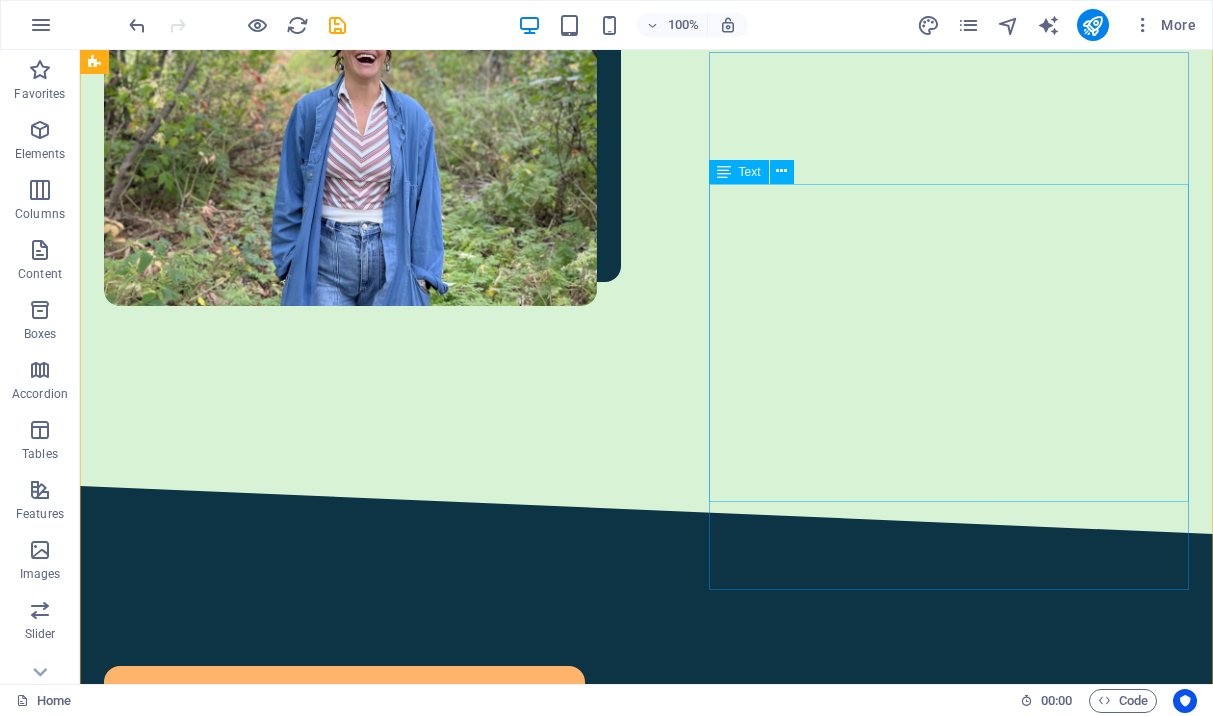 scroll, scrollTop: 1315, scrollLeft: 0, axis: vertical 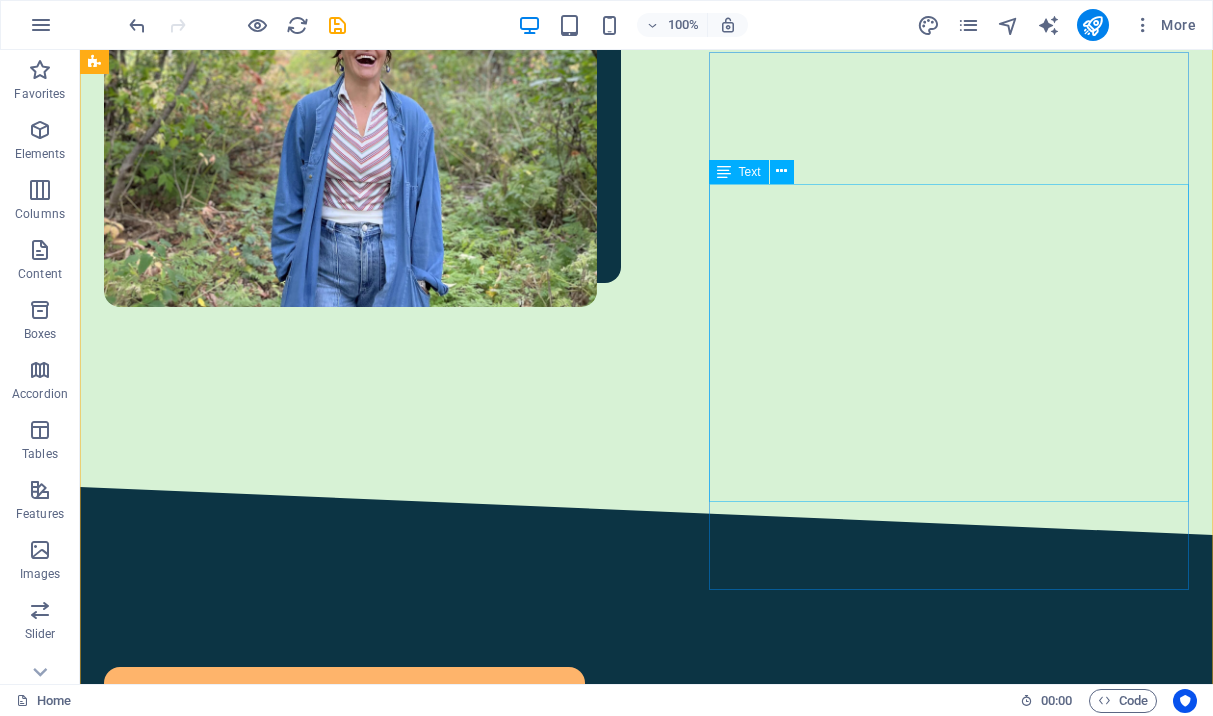click on "I'm a friend, sister, wife, daughter, and grateful inhabitant on Anishinaabe land lifelong Michigander. She has worked as a reporter, anchor, host and producer in both commercial and public media since 2013. Her areas of focus include history, policy, climate and social equity. She’s written for a variety of print and digital publications and worked as a producer for “The Mitch Albom Show” on 760 WJR, and “Detroit Today with Stephen Henderson” on WDET [CITY]’s NPR station. During her tenure at WDET, Sysling launched, produced and hosted the intersectional environmental series “ Rooted .” Sysling graduated from Wayne State University with a degree in Print and Digital Journalism. When she’s not working on the Great Lakes Now initiative, Sysling is probably out rock climbing, writing poetry or nerding out about an heirloom bean variety." at bounding box center (368, 1668) 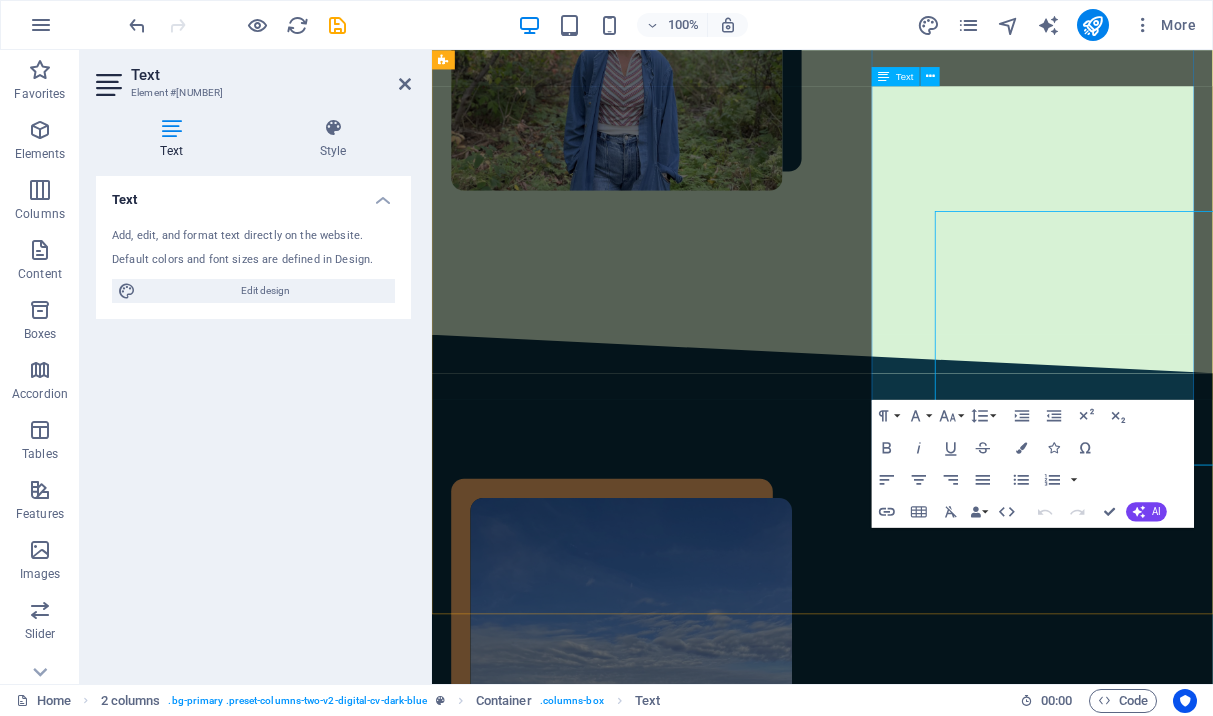 scroll, scrollTop: 1248, scrollLeft: 0, axis: vertical 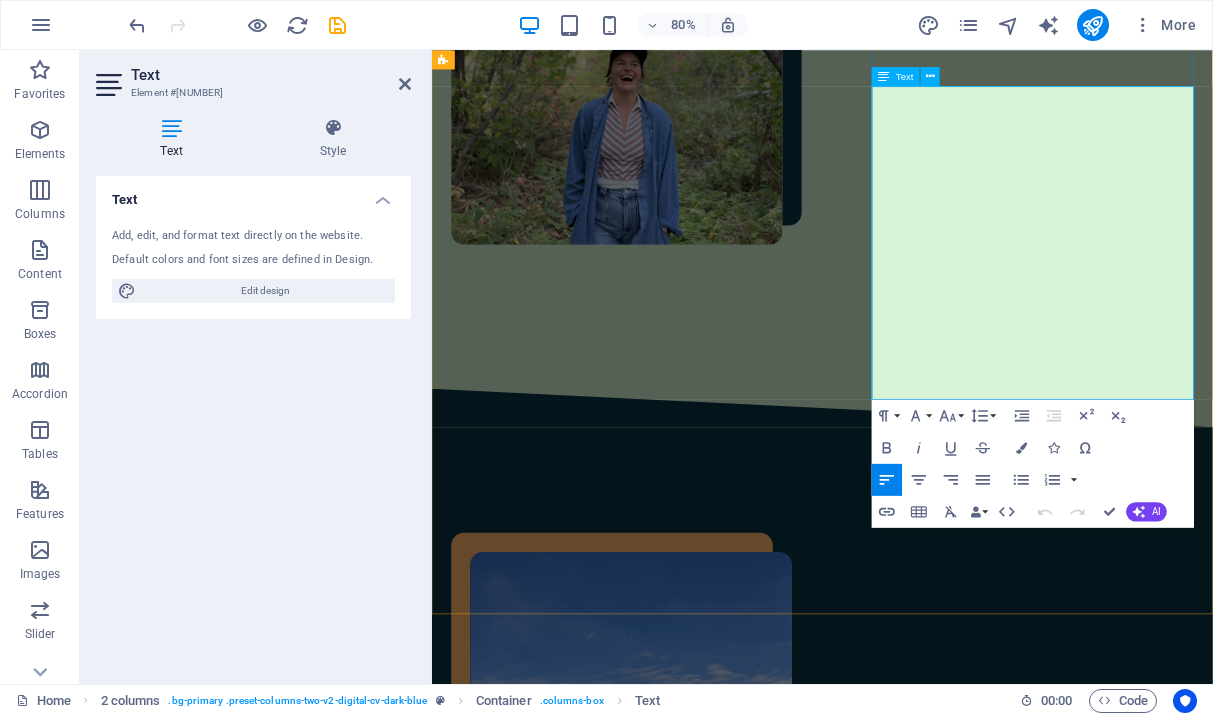 click on "I'm a friend, sister, wife, daughter, and grateful inhabitant on Anishinaabe land lifelong Michigander. She has worked as a reporter, anchor, host and producer in both commercial and public media since 2013. Her areas of focus include history, policy, climate and social equity. She’s written for a variety of print and digital publications and worked as a producer for “The Mitch Albom Show” on 760 WJR, and “Detroit Today with Stephen Henderson” on WDET [CITY]’s NPR station. During her tenure at WDET, Sysling launched, produced and hosted the intersectional environmental series “ Rooted .”" at bounding box center [681, 1526] 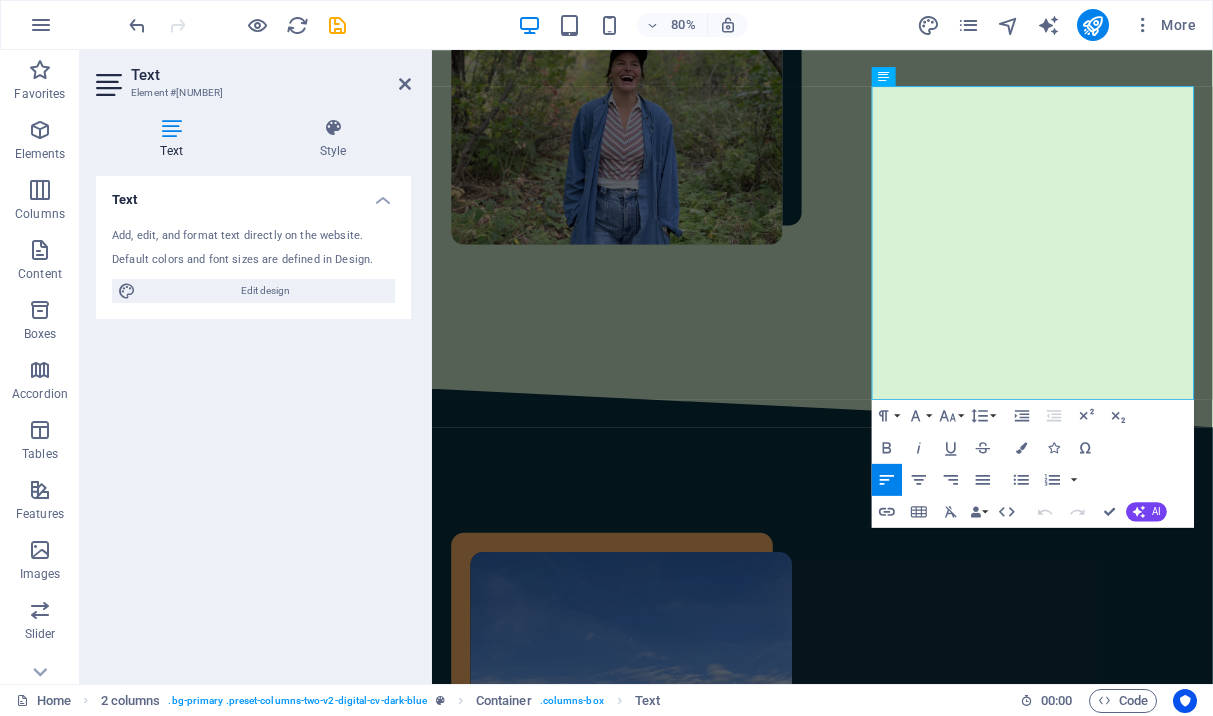 type 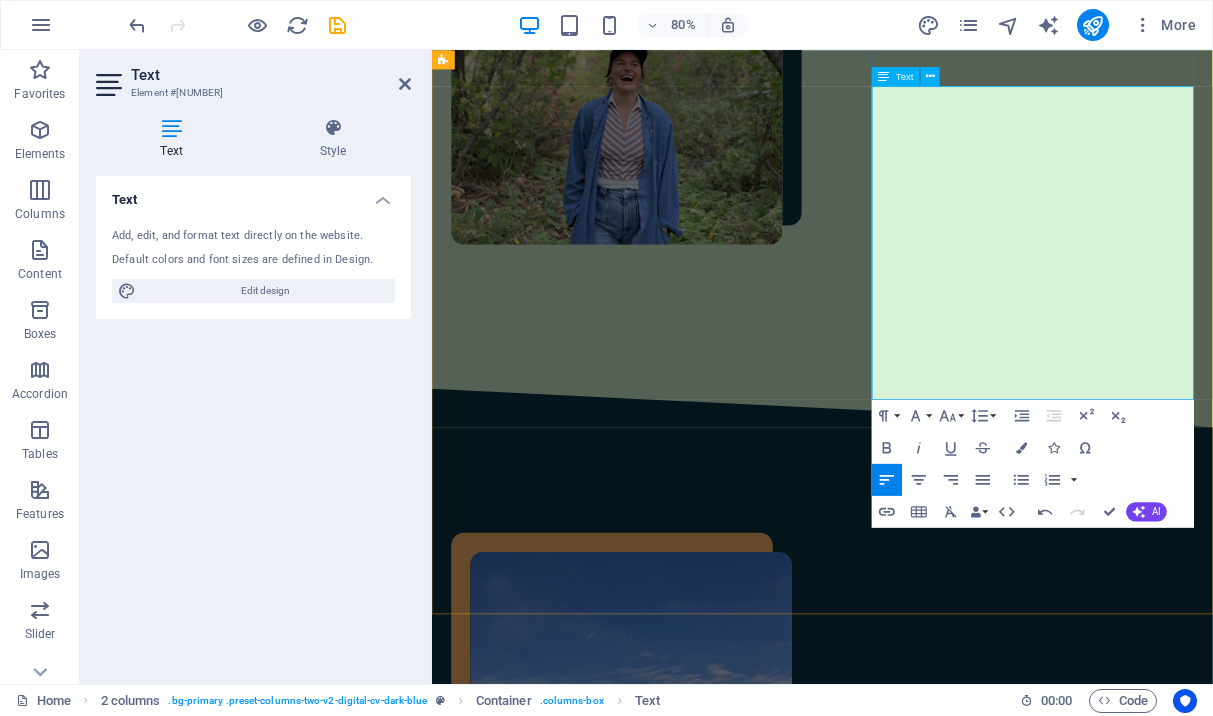click on "I'm a friend, sister, wife, daughter, and grateful guest on Anishinaabe land lifelong Michigander. She has worked as a reporter, anchor, host and producer in both commercial and public media since 2013. Her areas of focus include history, policy, climate and social equity. She’s written for a variety of print and digital publications and worked as a producer for “The Mitch Albom Show” on 760 WJR, and “Detroit Today with Stephen Henderson” on WDET [CITY]’s NPR station. During her tenure at WDET, Sysling launched, produced and hosted the intersectional environmental series “ Rooted .”" at bounding box center [678, 1525] 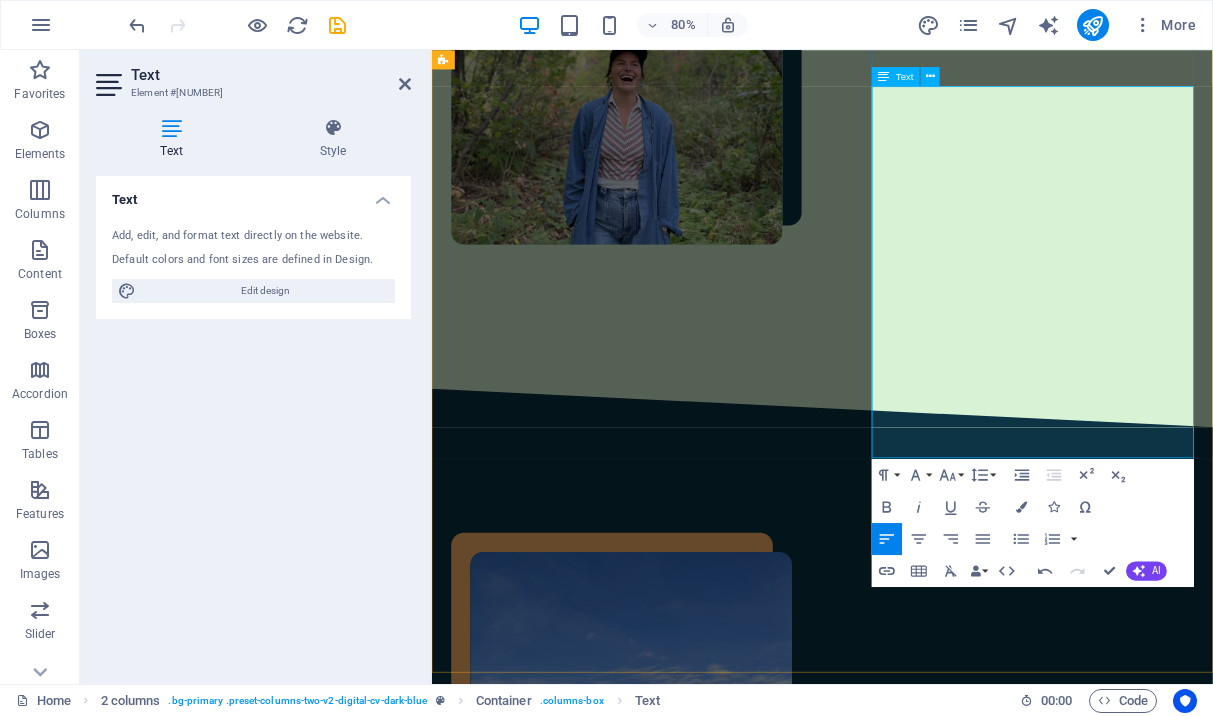 drag, startPoint x: 1182, startPoint y: 209, endPoint x: 1029, endPoint y: 203, distance: 153.1176 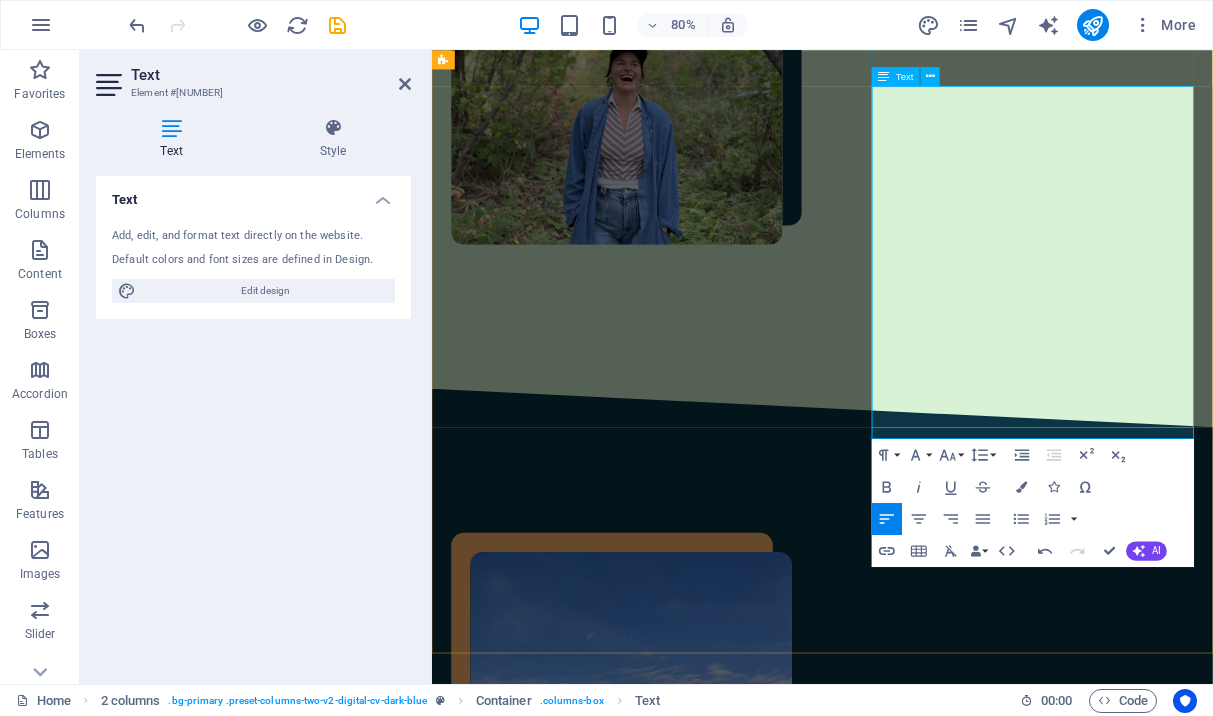 click on "I'm a friend, sister, wife, daughter, and grateful guest on Anishinaabe land. I have lived in [STATE] for my entire life and from [CITY], all the way to the tip top of the Keweenaw Peninsula, I am so grateful that I get to call this place home. I have worked as a reporter, anchor, talk show host, and producer in both commercial and public media since 2013. My areas of focus include climate and social equity. She’s written for a variety of print and digital publications and worked as a producer for “The Mitch Albom Show” on 760 WJR, and “Detroit Today with Stephen Henderson” on WDET [CITY]’s NPR station. During her tenure at WDET, Sysling launched, produced and hosted the intersectional environmental series “ Rooted .”" at bounding box center [680, 1561] 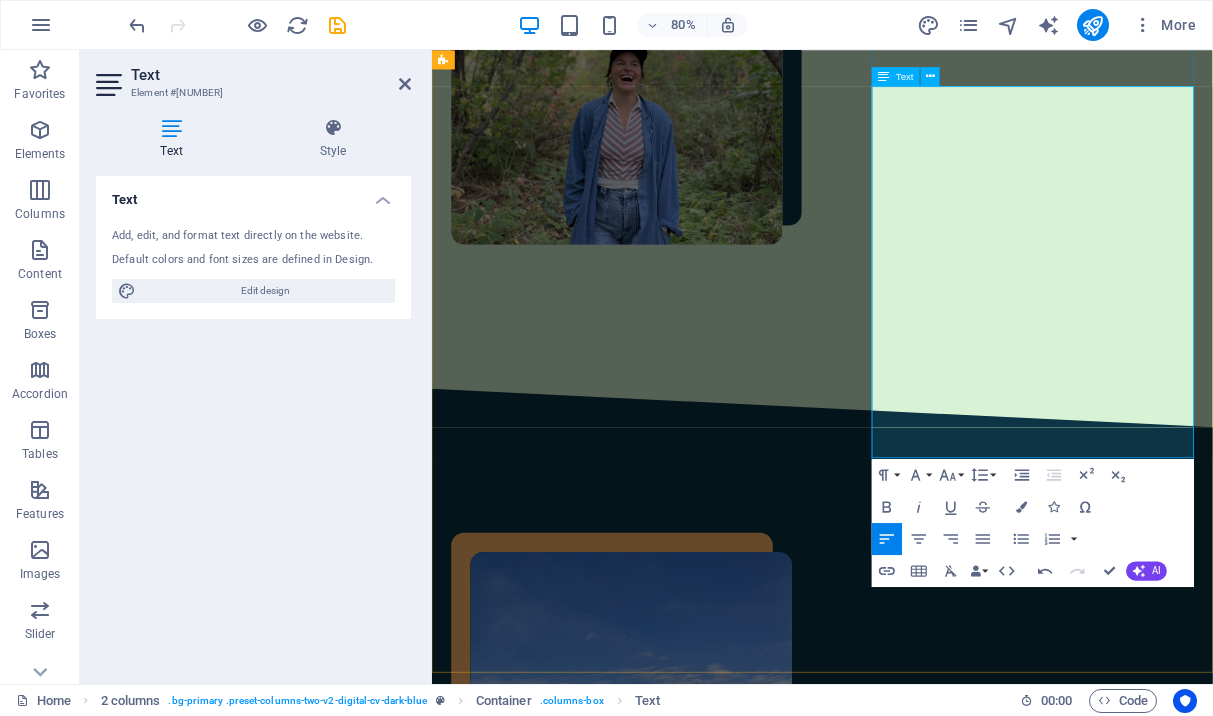 click on "I'm a friend, sister, wife, daughter, and grateful guest on Anishinaabe land. I have lived in [STATE] for my entire life and from [CITY], all the way to the tip top of the Keweenaw Peninsula, I am so grateful that I get to call this place home. I have worked as a reporter, anchor, talk show host, and producer in both commercial and public media since 2013. My areas of focus include climate justice,  and social equity. She’s written for a variety of print and digital publications and worked as a producer for “The Mitch Albom Show” on 760 WJR, and “Detroit Today with Stephen Henderson” on WDET [CITY]’s NPR station. During her tenure at WDET, Sysling launched, produced and hosted the intersectional environmental series “ Rooted .”" at bounding box center (680, 1561) 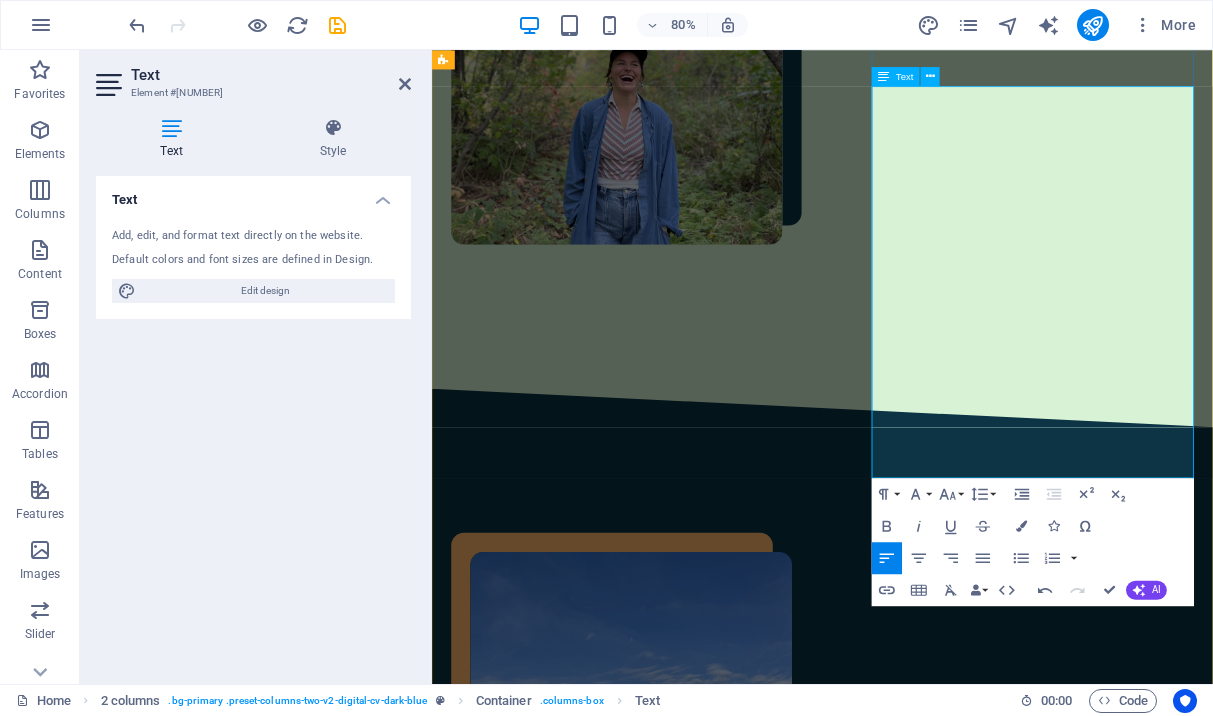 scroll, scrollTop: 1253, scrollLeft: 0, axis: vertical 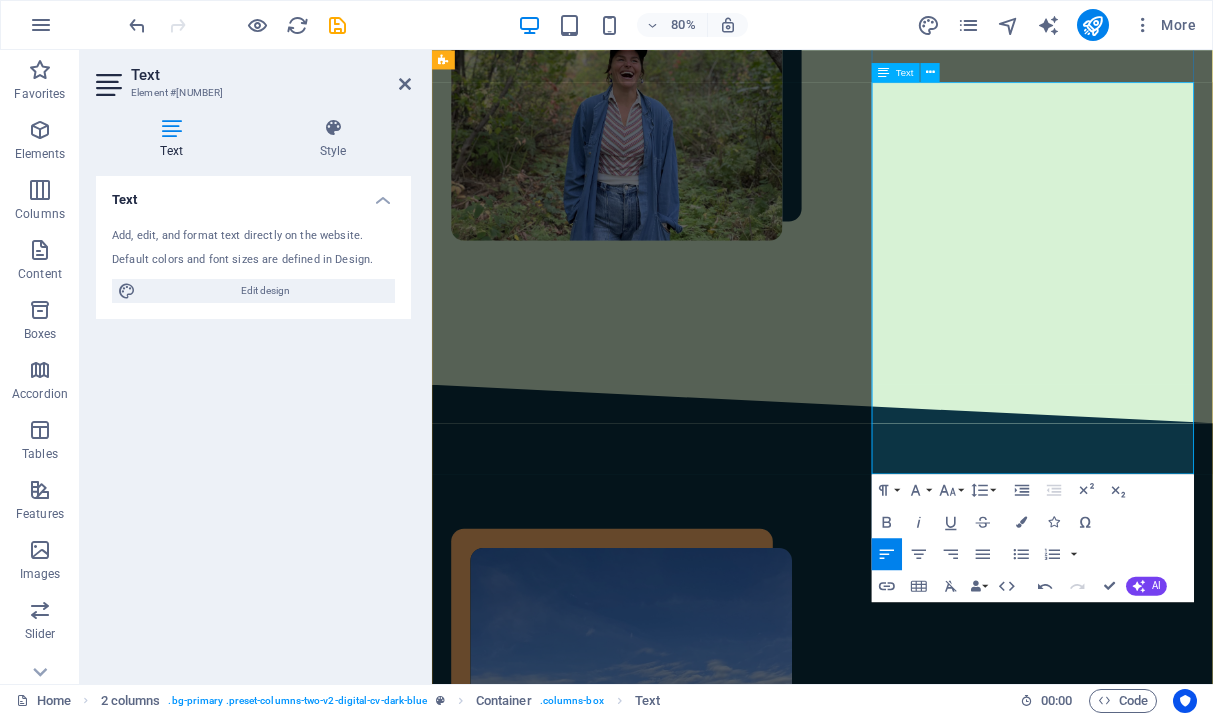 click on "I'm a friend, sister, wife, daughter, and grateful guest on Anishinaabe land. I have lived in Michigan for my entire life and from my hometown of [CITY] all the way to the tip top of the Keweenaw Peninsula where I currently reside, I am so grateful that I get to call this place home. I have worked as a reporter, anchor, talk show host, and producer in both commercial and public media since 2013. My areas of focus include climate justice, health, culture,  and social equity. She’s written for a variety of print and digital publications and worked as a producer for “The Mitch Albom Show” on 760 WJR, and “Detroit Today with Stephen Henderson” on WDET [ORGANIZATION] station. During her tenure at WDET, Sysling launched, produced and hosted the intersectional environmental series “ Rooted .”" at bounding box center (677, 1568) 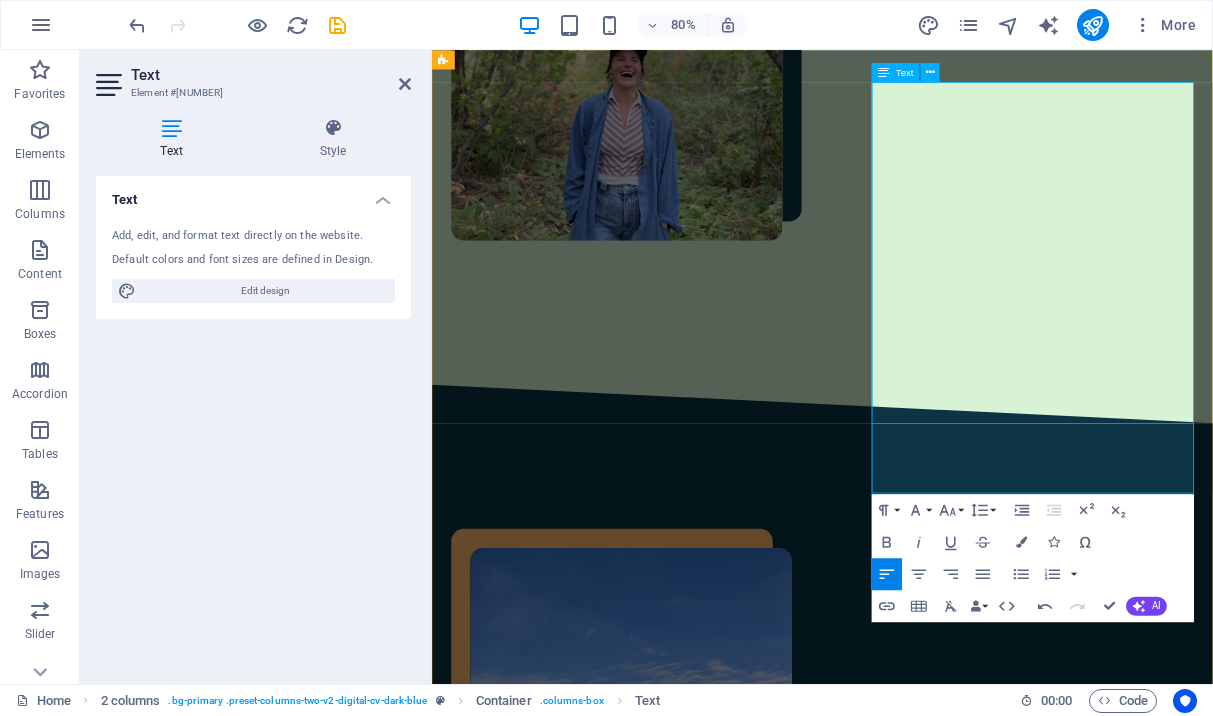 click on "I'm a friend, sister, wife, daughter, and grateful guest on Anishinaabe land. I have lived in Michigan for my entire life and from my hometown of [CITY], all the way to the tip top of the Keweenaw Peninsula where I currently reside, I am so grateful that I get to call this place home. I have worked as a reporter, anchor, talk show host, and producer in both commercial and public media since [YEAR]. My areas of focus include climate and environmental justice, health, social and racial equity, culture, travel, recreation, and social equity. I have written for a variety of print and digital publications and worked as a producer for “The [PERSON] Show” on [PHONE] WJR, and “Detroit Today with [PERSON]” on WDET Detroit’s NPR station. During her tenure at WDET, [LAST NAME] launched, produced and hosted the intersectional environmental series “ Rooted .”" at bounding box center [680, 1580] 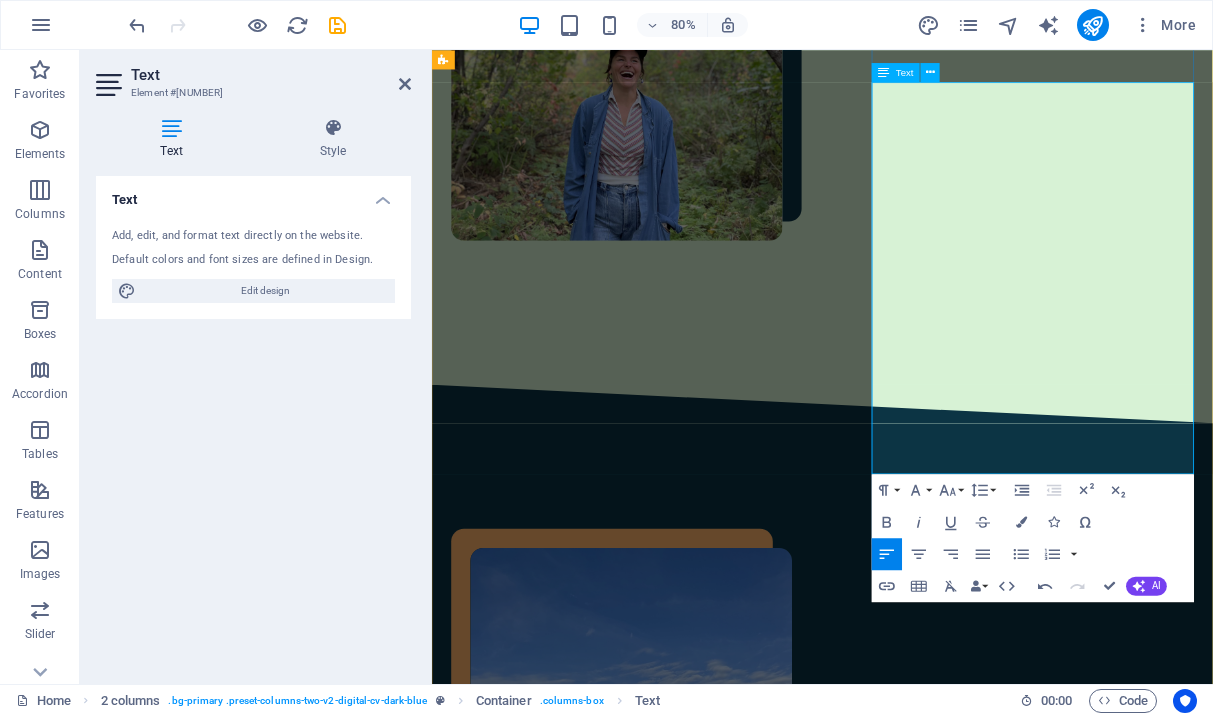 click on "I'm a friend, sister, wife, daughter, and grateful guest on [LOCATION] land. I have lived in [STATE] for my entire life and from my hometown of [CITY], all the way to the tip top of the [LOCATION] Peninsula where I currently reside, I am so grateful that I get to call this place home. I have worked as a reporter, anchor, talk show host, and producer in both commercial and public media since [YEAR]. My areas of focus include climate and environmental justice, health, social and racial equity, culture, travel and food. I have written for a variety of print and digital publications and worked as a producer for “The [NAME] Show” on [PHONE] [BRAND], and “ [CITY] Today with [NAME] ” on [BRAND] [BRAND] [BRAND] station. During her tenure at [BRAND], Sysling launched, produced and hosted the intersectional environmental series “ Rooted .”" at bounding box center [679, 1568] 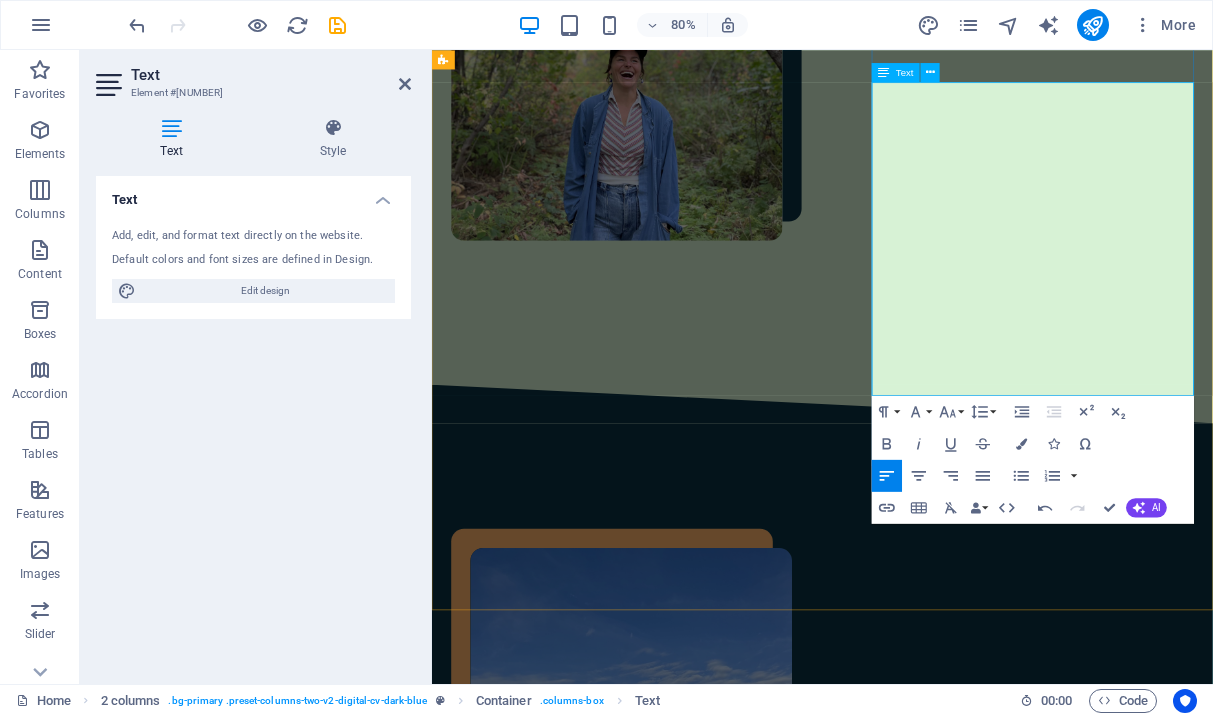 click on "I'm a friend, sister, wife, daughter, and grateful guest on Anishinaabe land. I have lived in [STATE] for my entire life and from my hometown of [CITY], all the way to the tip top of the Keweenaw Peninsula where I currently reside, I am so grateful that I get to call this place home. I have worked as a reporter, anchor, talk show host, and producer in both commercial and public media since 2013. My areas of focus include climate and environmental justice, health, social and racial equity, culture, travel and food. During my tenure at WDET, Sysling launched, produced and hosted the intersectional environmental series “ Rooted .”" at bounding box center (677, 1520) 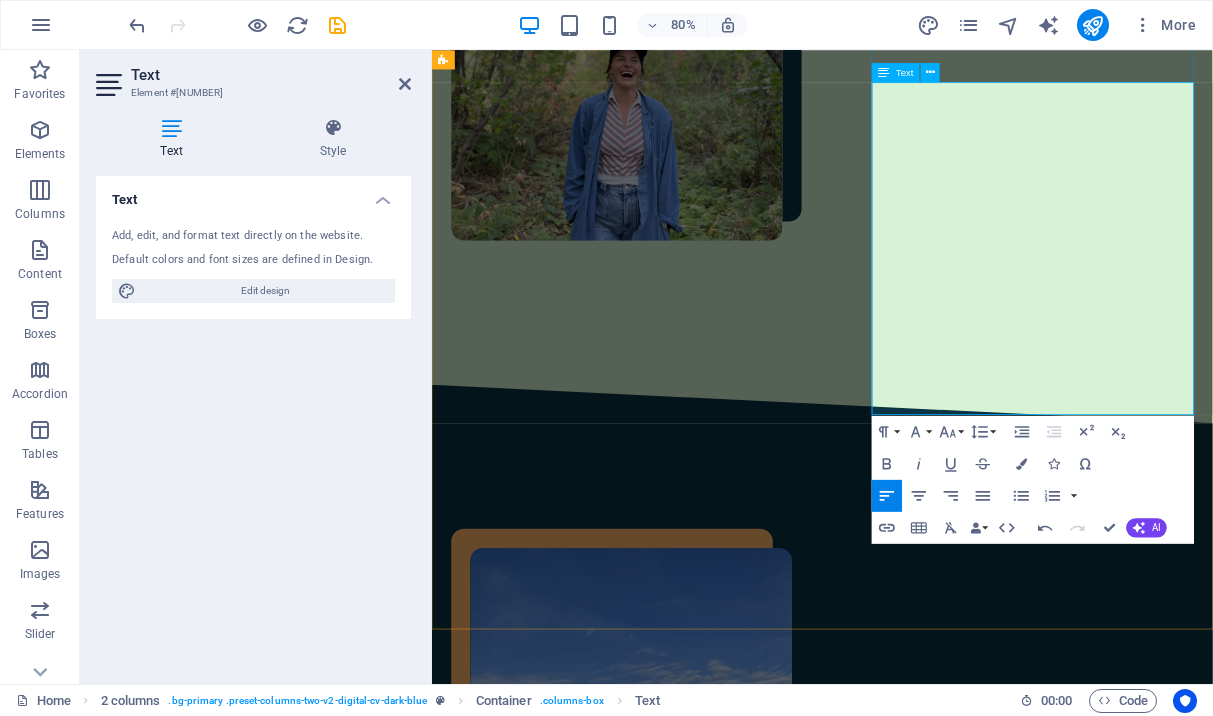 click on "I'm a friend, sister, wife, daughter, and grateful guest on Anishinaabe land. I have lived in [STATE] for my entire life and from my hometown of [CITY], all the way to the tip top of the [LOCATION] Peninsula where I currently reside, I am so grateful that I get to call this place home. I have worked as a reporter, anchor, talk show host, and producer in both commercial and public media since [YEAR]. My areas of focus include climate and environmental justice, health, social and racial equity, culture, travel and food. During my tenure at [CITY]’s NPR station WDET, Sysling launched, produced and hosted the intersectional environmental series “ Rooted .”" at bounding box center [677, 1532] 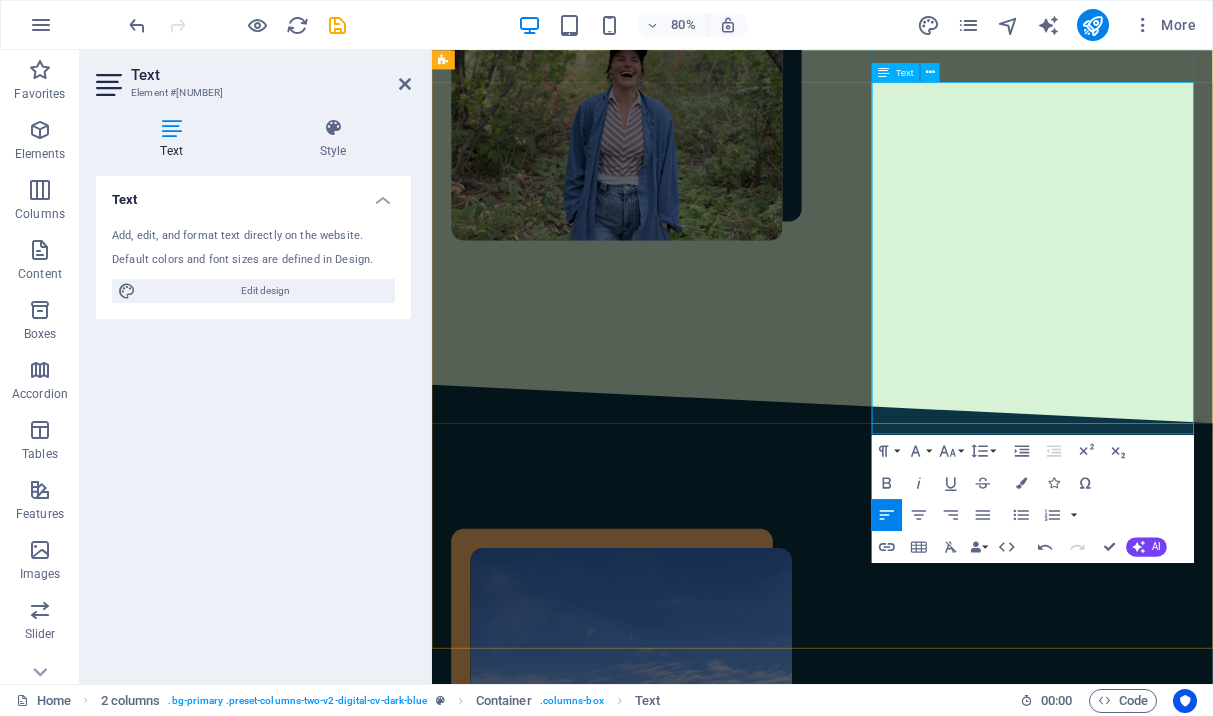 click on "I'm a friend, sister, wife, daughter, and grateful guest on Anishinaabe land. I have lived in [STATE] for my entire life and from my hometown of [CITY], all the way to the tip top of the Keweenaw Peninsula where I currently reside, I am so grateful that I get to call this place home. I have worked as a reporter, anchor, talk show host, and producer in both commercial and public media since [YEAR]. My areas of focus include climate and environmental justice, health, social and racial equity, culture, travel and food. During my tenure at Detroit's NPR station WDET, I launched, produced and hosted the intersectional environmental series “ Rooted .”" at bounding box center [681, 1533] 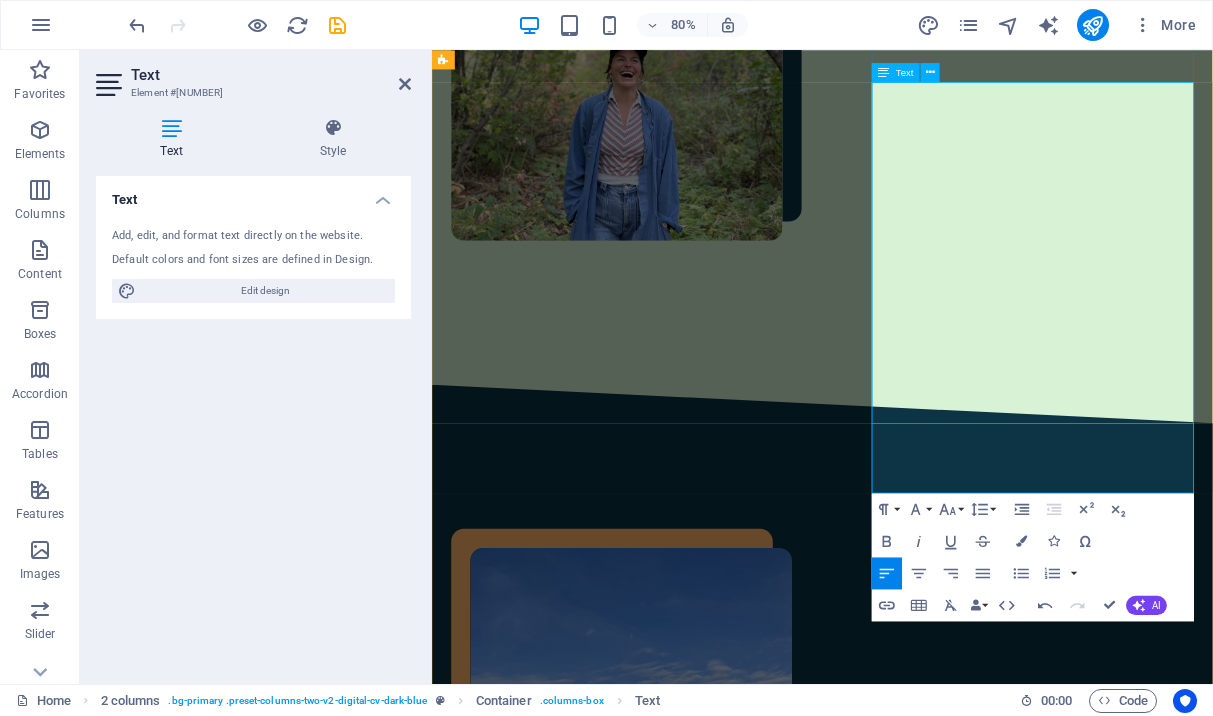 click on "I'm a friend, sister, wife, daughter, and grateful guest on Anishinaabe land. I have lived in [STATE] for my entire life and from my hometown of [CITY], all the way to the tip top of the Keweenaw Peninsula where I currently reside, I am so grateful that I get to call this place home. I have worked as a reporter, anchor, talk show host, and producer in both commercial and public media since [YEAR]. My areas of focus include climate and environmental justice, health, social and racial equity, culture, travel and food. During my tenure at Detroit's NPR station WDET, I launched, produced and hosted the intersectional environmental series “ Rooted .” I take a relational approach to news and audience engagement, and work to facilitate and establish trust and co-creation when telling the stories of people and places" at bounding box center (679, 1568) 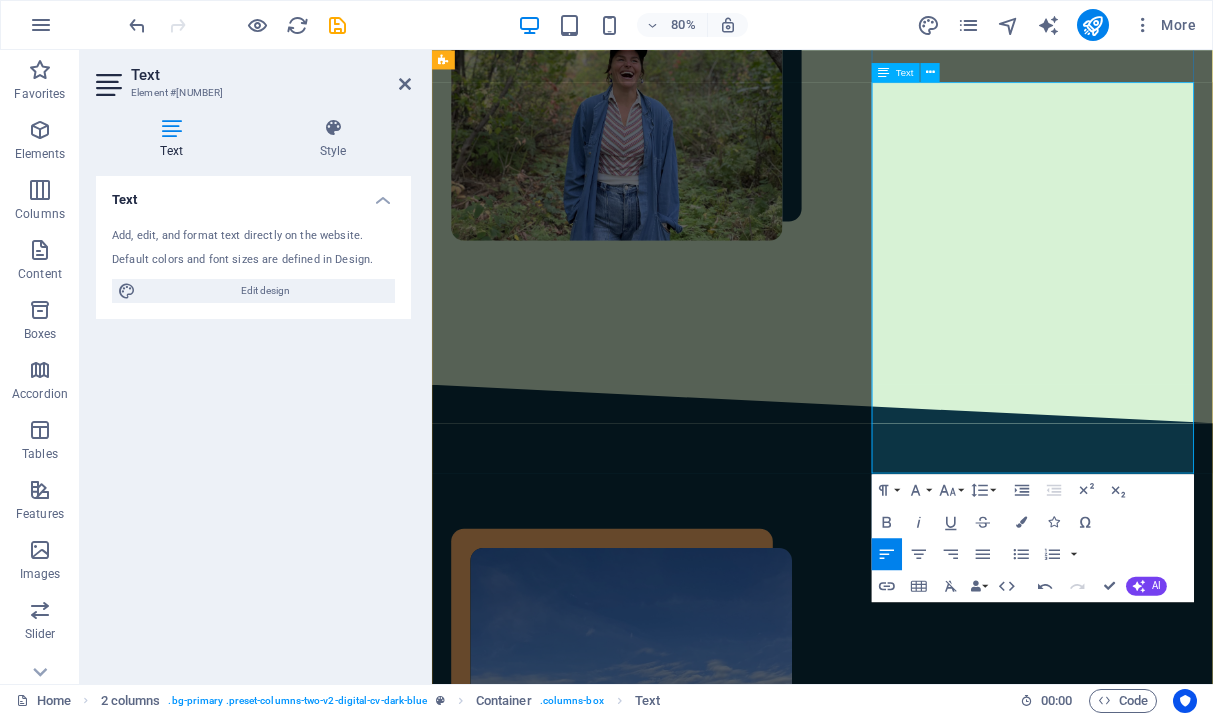 click on "I'm a friend, sister, wife, daughter, and grateful guest on Anishinaabe land. I have lived in [STATE] for my entire life and from my hometown of [CITY], all the way to the tip top of the [LOCATION] Peninsula where I currently reside, I am so grateful that I get to call this place home. I have worked as a reporter, anchor, talk show host, and producer in both commercial and public media since [YEAR]. My areas of focus include climate and environmental justice, health, social and racial equity, culture, travel and food. During my tenure at [CITY]’s NPR station WDET, I launched, produced and hosted the intersectional environmental series “ Rooted .” I take a relational approach to news and audience engagement, and center a spirit of trust and co-creation when telling the stories of people and places" at bounding box center (681, 1557) 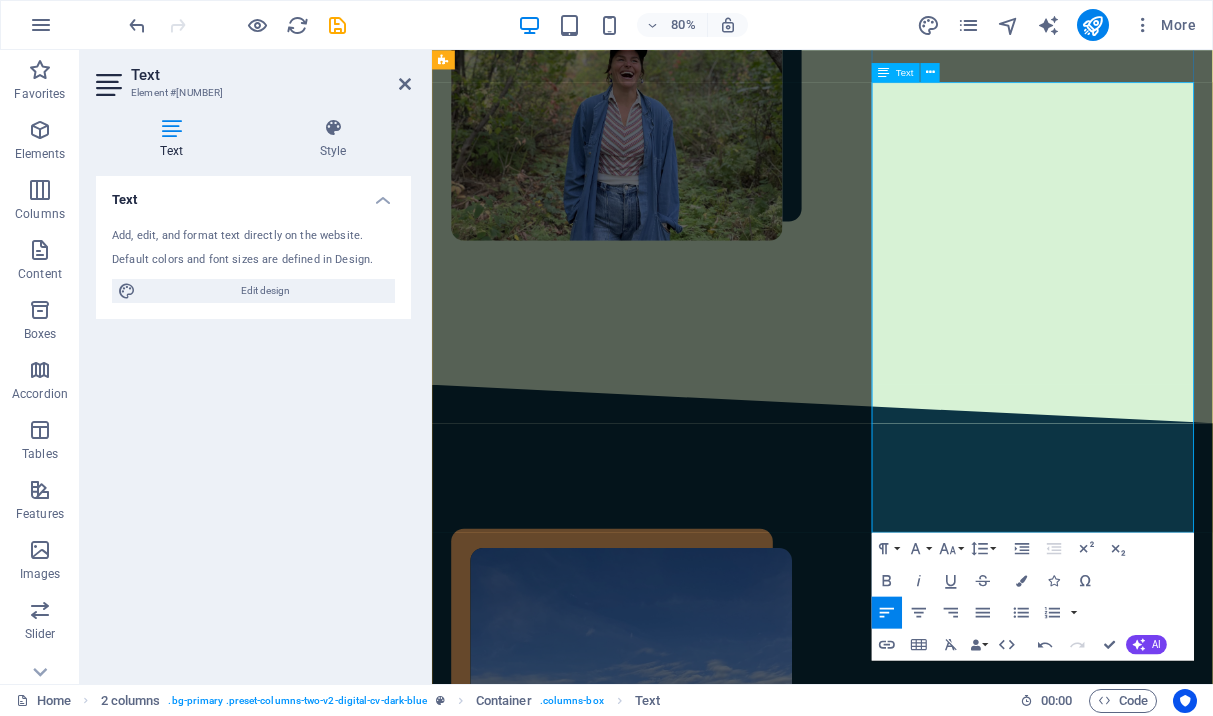 click on "I'm a friend, sister, wife, daughter, and grateful guest on Anishinaabe land. I have lived in Michigan for my entire life and from my hometown of [CITY] all the way to the tip top of the Keweenaw Peninsula where I currently reside, I am so grateful that I get to call this place home. I have worked as a reporter, anchor, talk show host, and producer in both commercial and public media since [YEAR]. My areas of focus include climate and environmental justice, health, social and racial equity, culture, travel and food. During my tenure at [CITY]'s NPR station WDET, I launched, produced and hosted the intersectional environmental series “ Rooted ," and I also spearheaded the "Waves of Change" audio project at Great Lakes Now for [CITY] PBS, which centered the stories of  I take a relational approach to news and audience engagement, and center a spirit of trust and co-creation when telling the stories of people and places" at bounding box center [681, 1592] 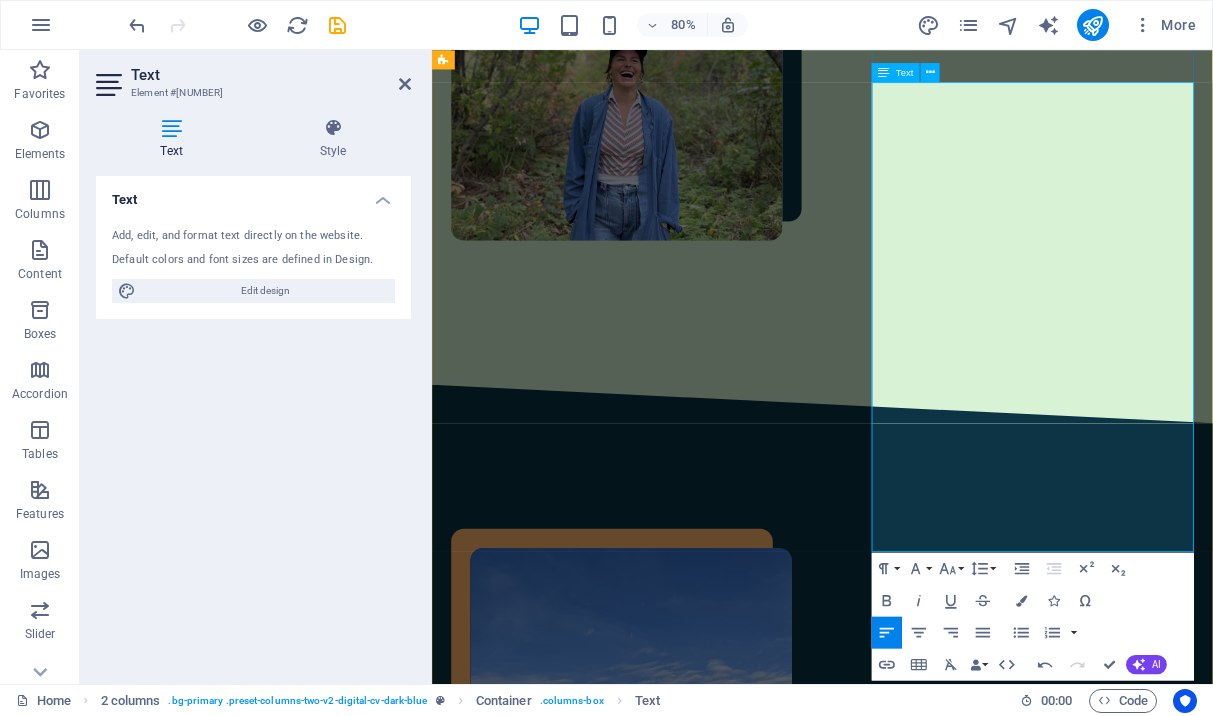 click on "I'm a friend, sister, wife, daughter, and grateful guest on Anishinaabe land. I have lived in [STATE] for my entire life and from my hometown of [CITY], all the way to the tip top of the Keweenaw Peninsula where I currently reside, I am so grateful that I get to call this place home. I have worked as a reporter, anchor, talk show host, and producer in both commercial and public media since 2013. My areas of focus include climate and environmental justice, health, social and racial equity, culture, travel and food. During my tenure at [CITY]'s NPR station WDET, I launched, produced and hosted the intersectional environmental series “ Rooted ," and I also spearheaded the "Waves of Change" audio project at Great Lakes Now for [CITY] PBS, which told the stories of people engaged in varied forms of environmental justice work throughout the Great Lakes region." at bounding box center (679, 1604) 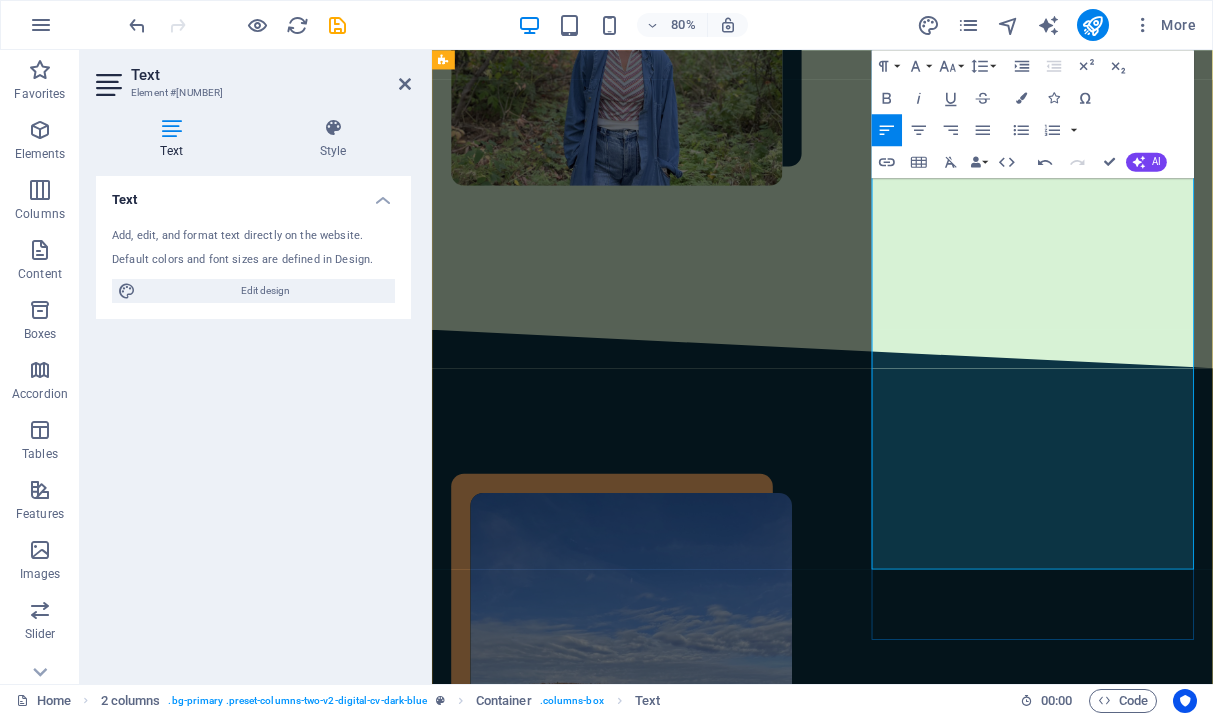 scroll, scrollTop: 1340, scrollLeft: 0, axis: vertical 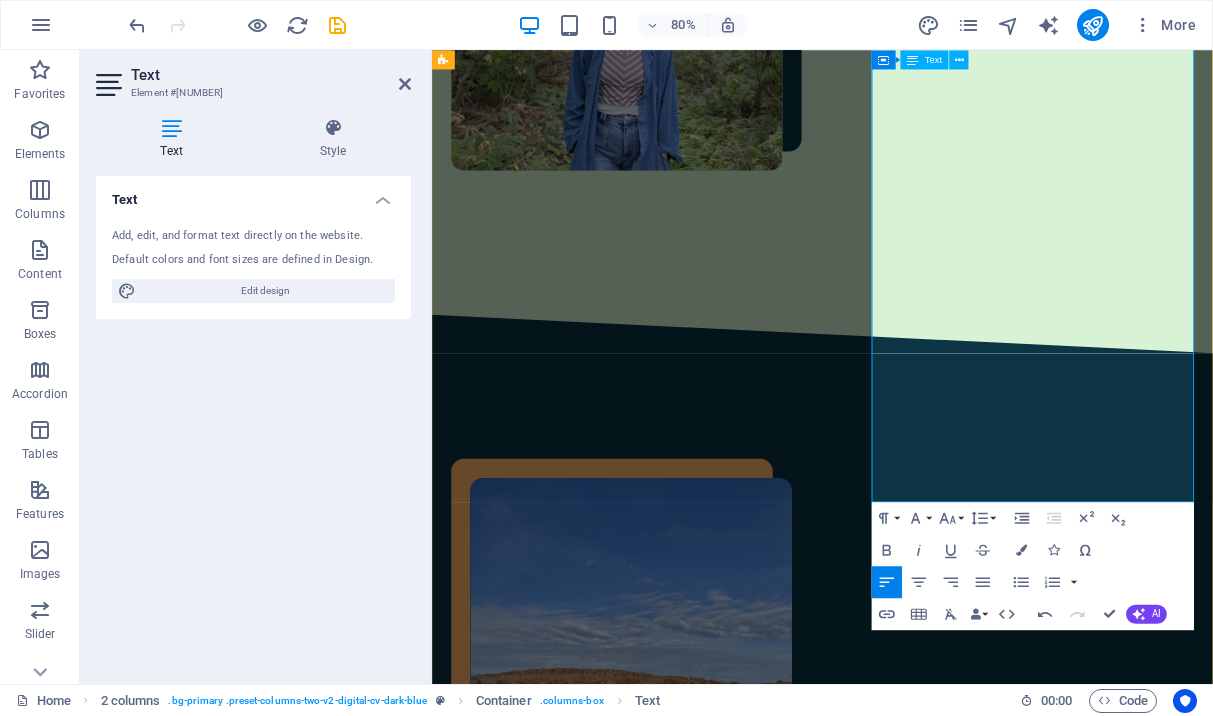 drag, startPoint x: 985, startPoint y: 505, endPoint x: 1286, endPoint y: 596, distance: 314.45508 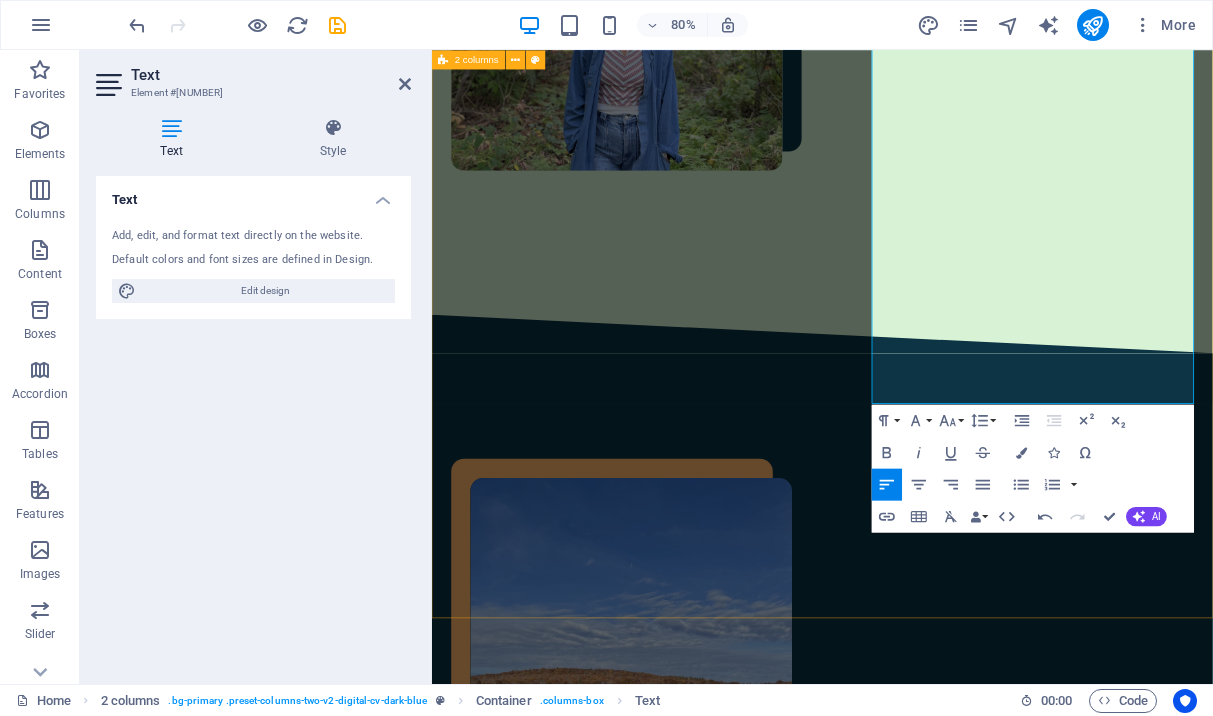 click on "A little bit of my story... I'm a friend, sister, wife, daughter, and grateful guest on Anishinaabe land. I have lived in [STATE] for my entire life and from my hometown of [CITY], all the way to the tip top of the Keweenaw Peninsula where I currently reside, I am so grateful that I get to call this place home. I have worked as a reporter, anchor, talk show host, and producer in both commercial and public media since [YEAR]. My areas of focus include climate and environmental justice, health, social and racial equity, culture, travel and food. During my tenure at Detroit's NPR station WDET, I launched, produced and hosted the intersectional environmental series “ Rooted Download CV" at bounding box center (920, 1239) 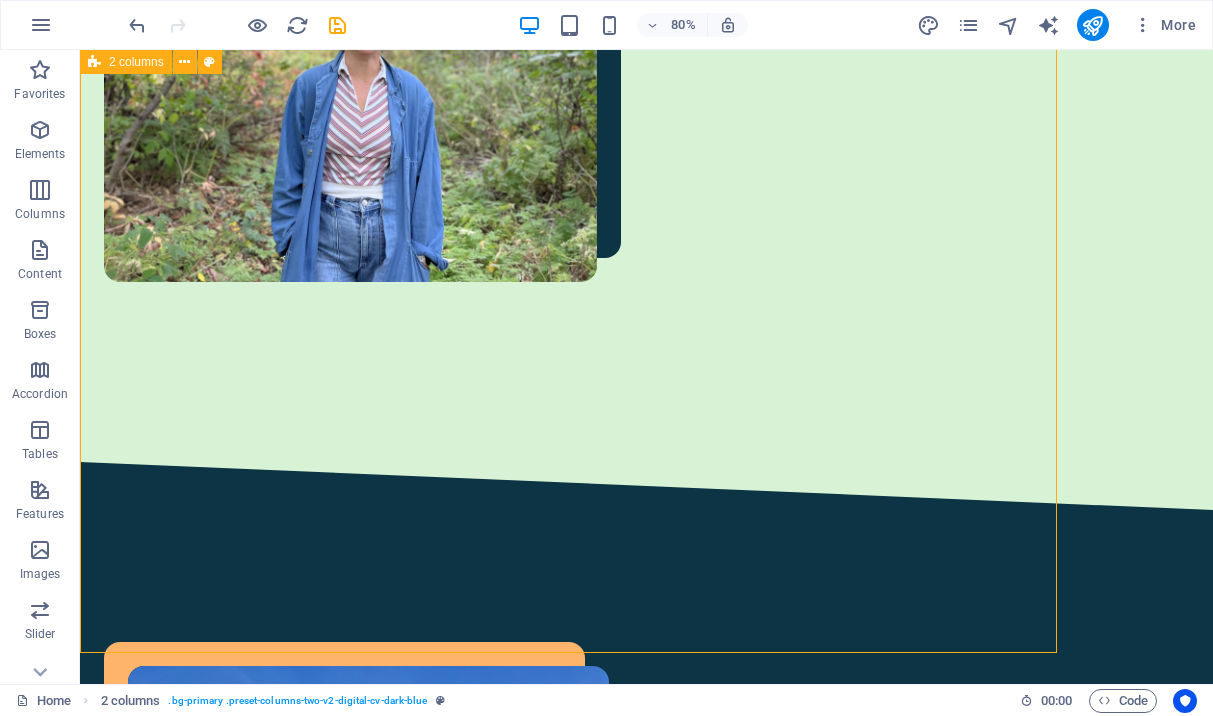 scroll, scrollTop: 1448, scrollLeft: 0, axis: vertical 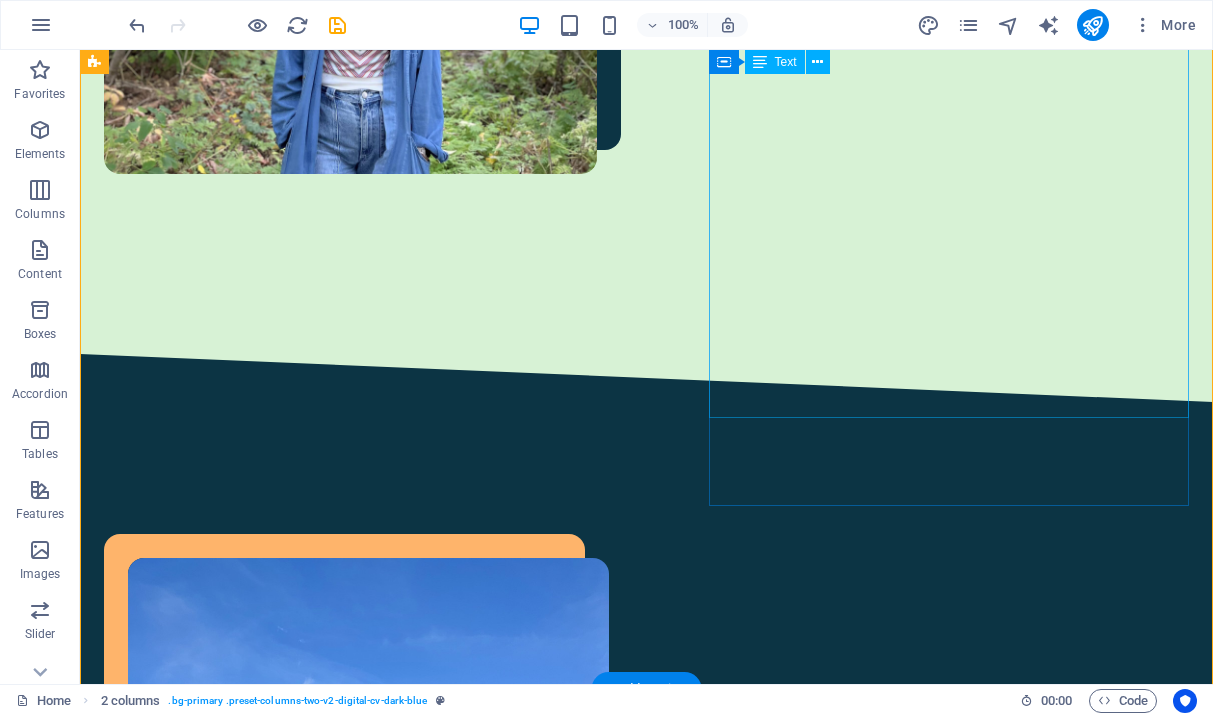 click on "I'm a friend, sister, wife, daughter, and grateful guest on Anishinaabe land. I have lived in [STATE] for my entire life and from my hometown of [CITY], all the way to the tip top of the Keweenaw Peninsula where I currently reside, I am so grateful that I get to call this place home. I have worked as a reporter, anchor, talk show host, and producer in both commercial and public media since 2013. My areas of focus include climate and environmental justice, health, social and racial equity, culture, travel and food. During my tenure at [CITY]'s NPR station WDET, I launched, produced and hosted the intersectional environmental series “ Rooted" at bounding box center (368, 1583) 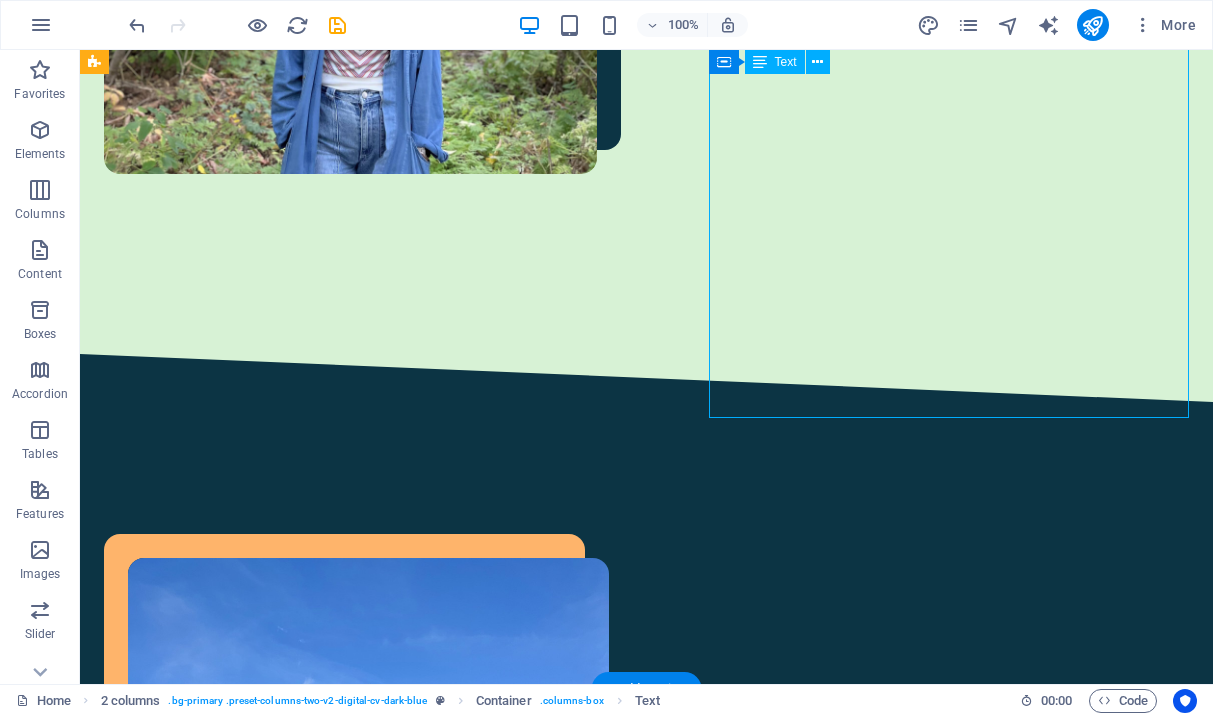 click on "I'm a friend, sister, wife, daughter, and grateful guest on Anishinaabe land. I have lived in [STATE] for my entire life and from my hometown of [CITY], all the way to the tip top of the Keweenaw Peninsula where I currently reside, I am so grateful that I get to call this place home. I have worked as a reporter, anchor, talk show host, and producer in both commercial and public media since 2013. My areas of focus include climate and environmental justice, health, social and racial equity, culture, travel and food. During my tenure at [CITY]'s NPR station WDET, I launched, produced and hosted the intersectional environmental series “ Rooted" at bounding box center (368, 1583) 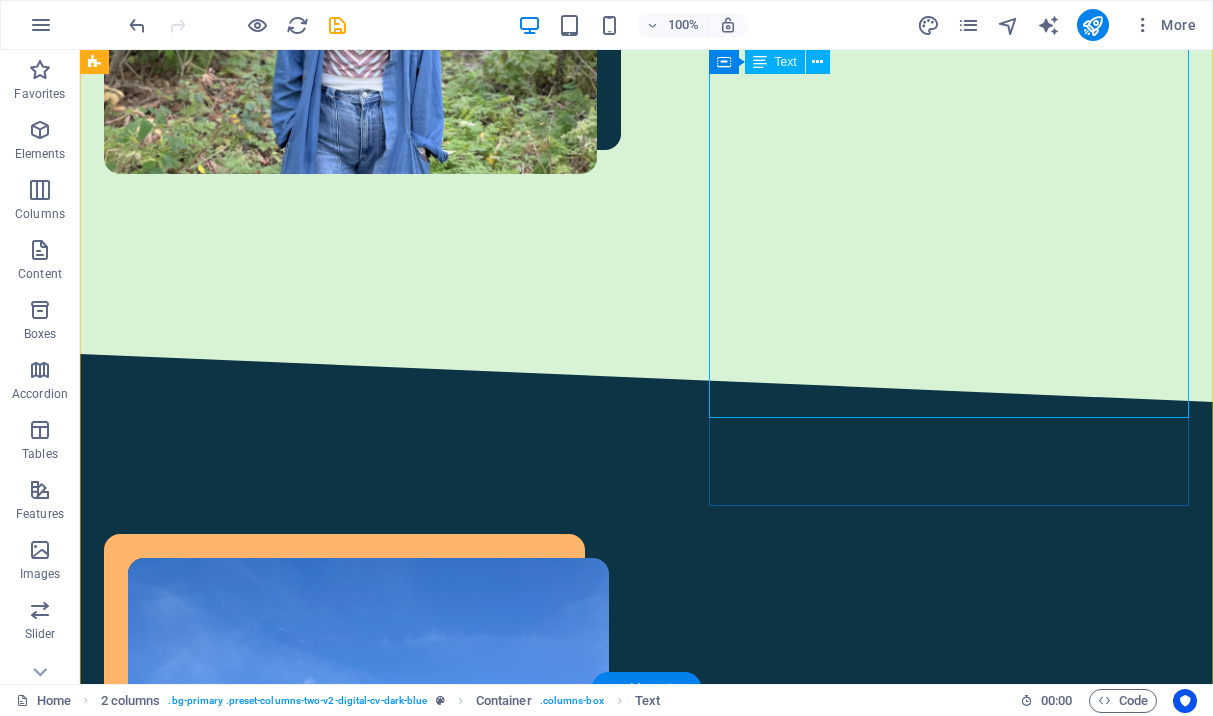 click on "I'm a friend, sister, wife, daughter, and grateful guest on Anishinaabe land. I have lived in [STATE] for my entire life and from my hometown of [CITY], all the way to the tip top of the Keweenaw Peninsula where I currently reside, I am so grateful that I get to call this place home. I have worked as a reporter, anchor, talk show host, and producer in both commercial and public media since 2013. My areas of focus include climate and environmental justice, health, social and racial equity, culture, travel and food. During my tenure at [CITY]'s NPR station WDET, I launched, produced and hosted the intersectional environmental series “ Rooted" at bounding box center (368, 1583) 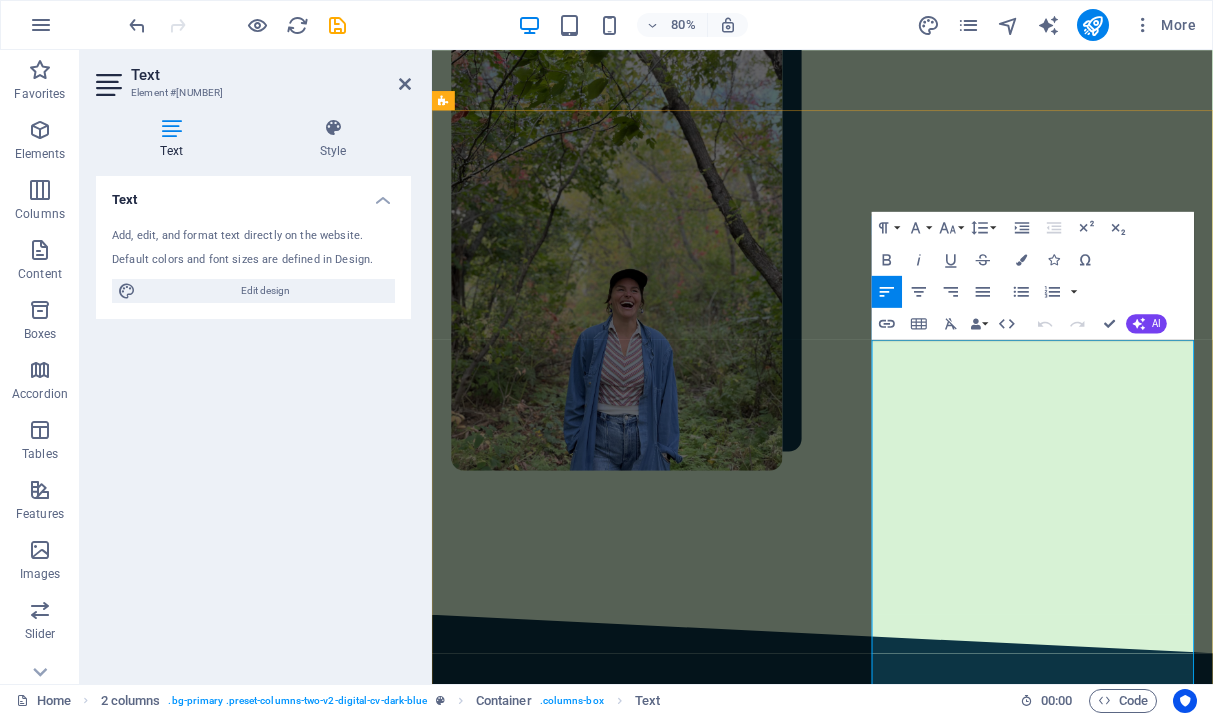scroll, scrollTop: 967, scrollLeft: 0, axis: vertical 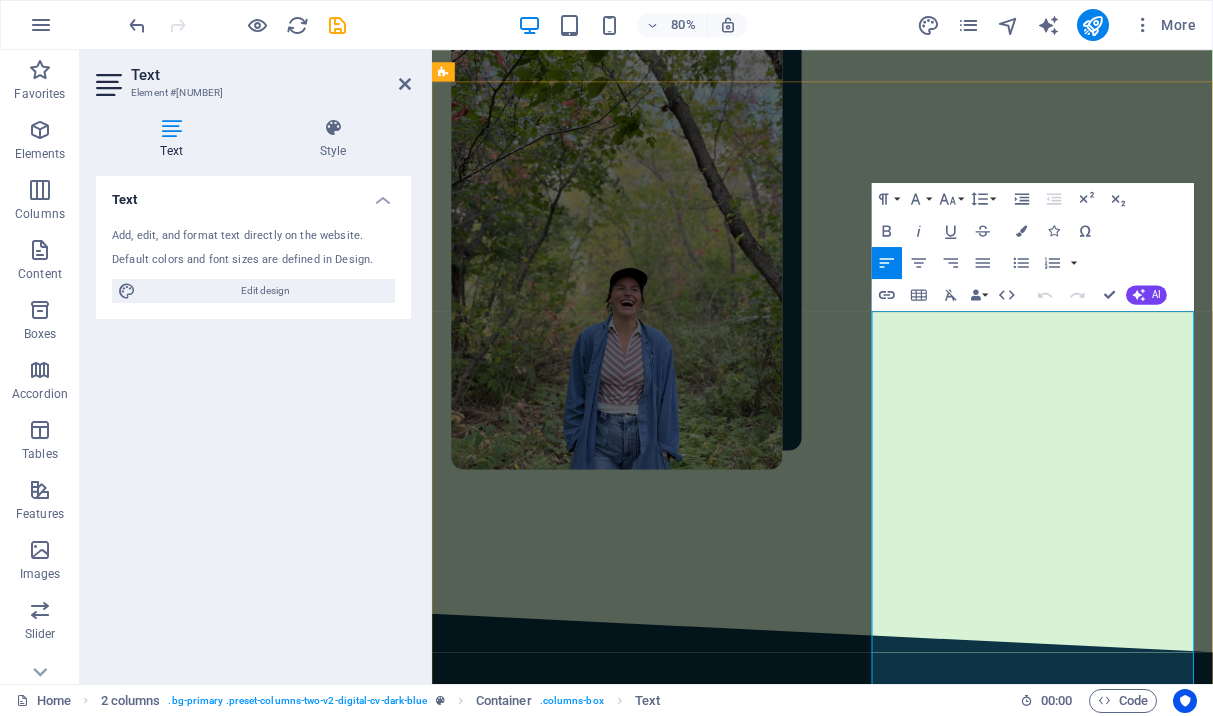 click on "I'm a friend, sister, wife, daughter, and grateful guest on Anishinaabe land. I have lived in [STATE] for my entire life and from my hometown of [CITY], all the way to the tip top of the Keweenaw Peninsula where I currently reside, I am so grateful that I get to call this place home. I have worked as a reporter, anchor, talk show host, and producer in both commercial and public media since 2013. My areas of focus include climate and environmental justice, health, social and racial equity, culture, travel and food. During my tenure at [CITY]'s NPR station WDET, I launched, produced and hosted the intersectional environmental series “ Rooted" at bounding box center (680, 1902) 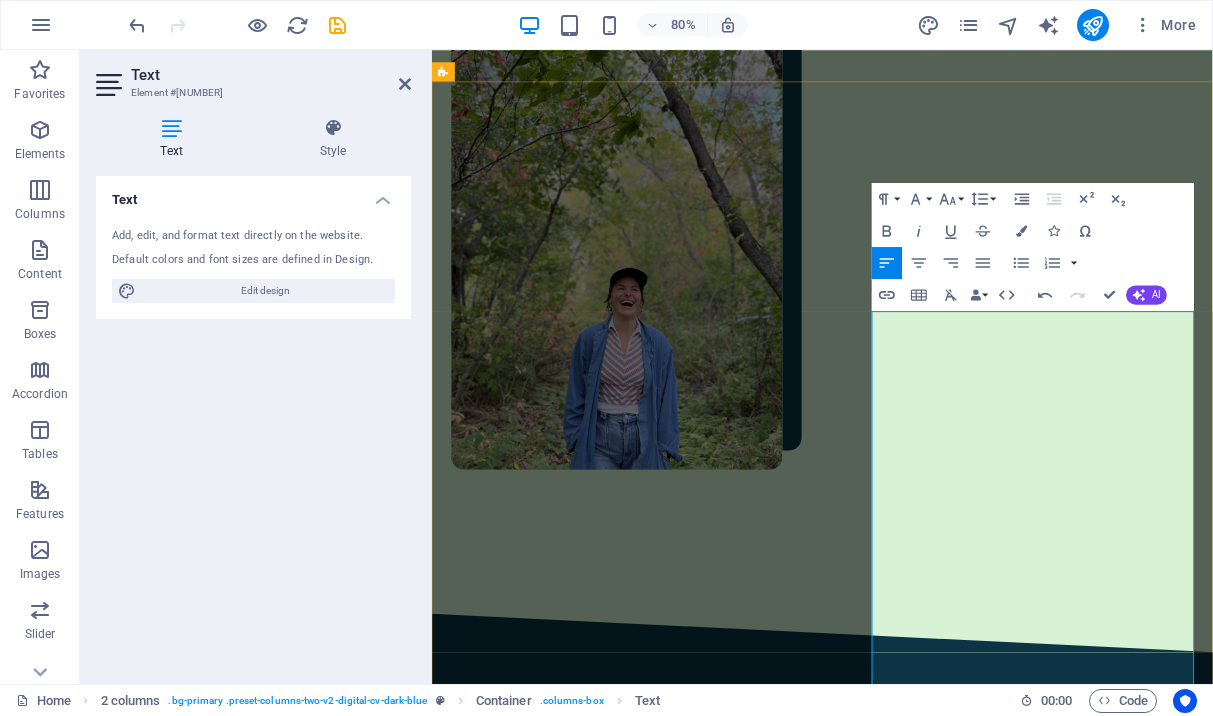 drag, startPoint x: 1192, startPoint y: 710, endPoint x: 1023, endPoint y: 712, distance: 169.01184 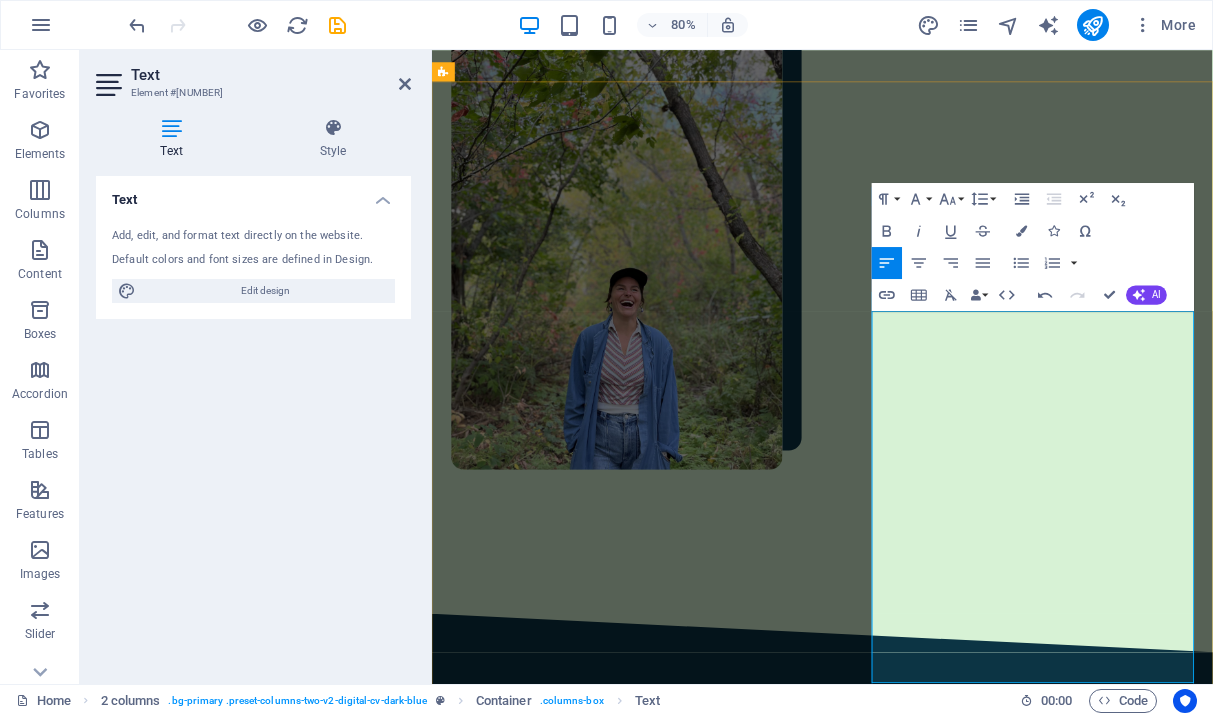 type 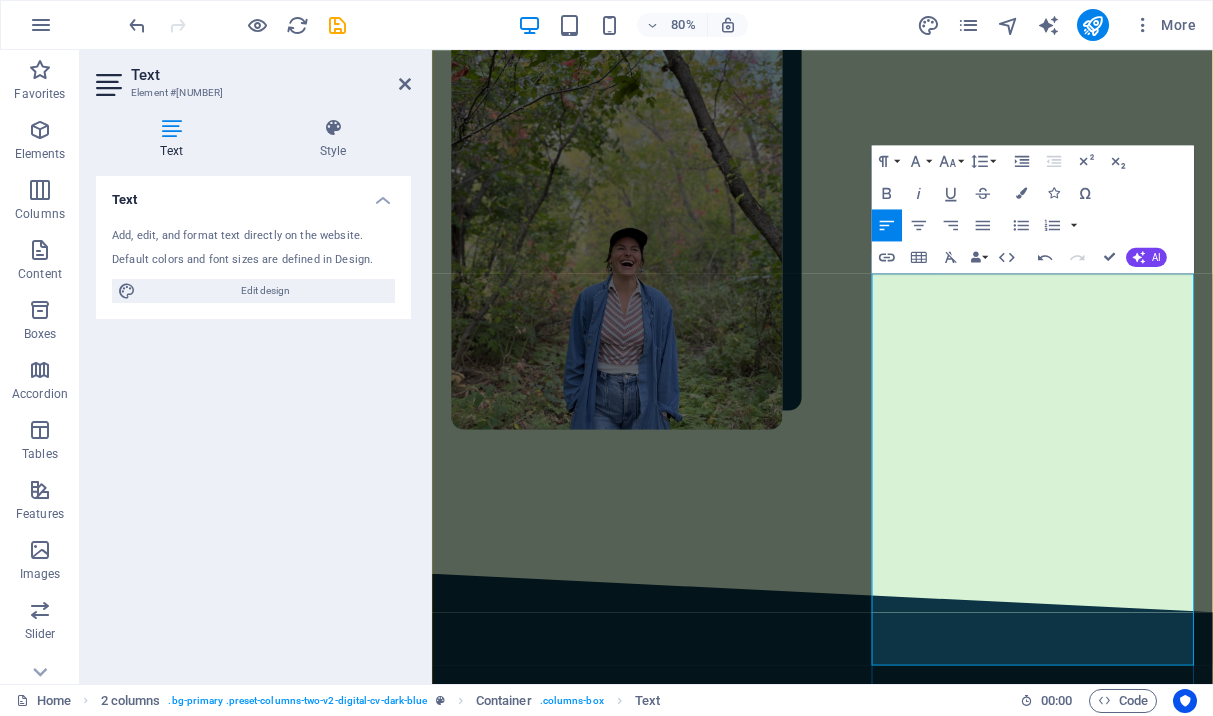 scroll, scrollTop: 1018, scrollLeft: 0, axis: vertical 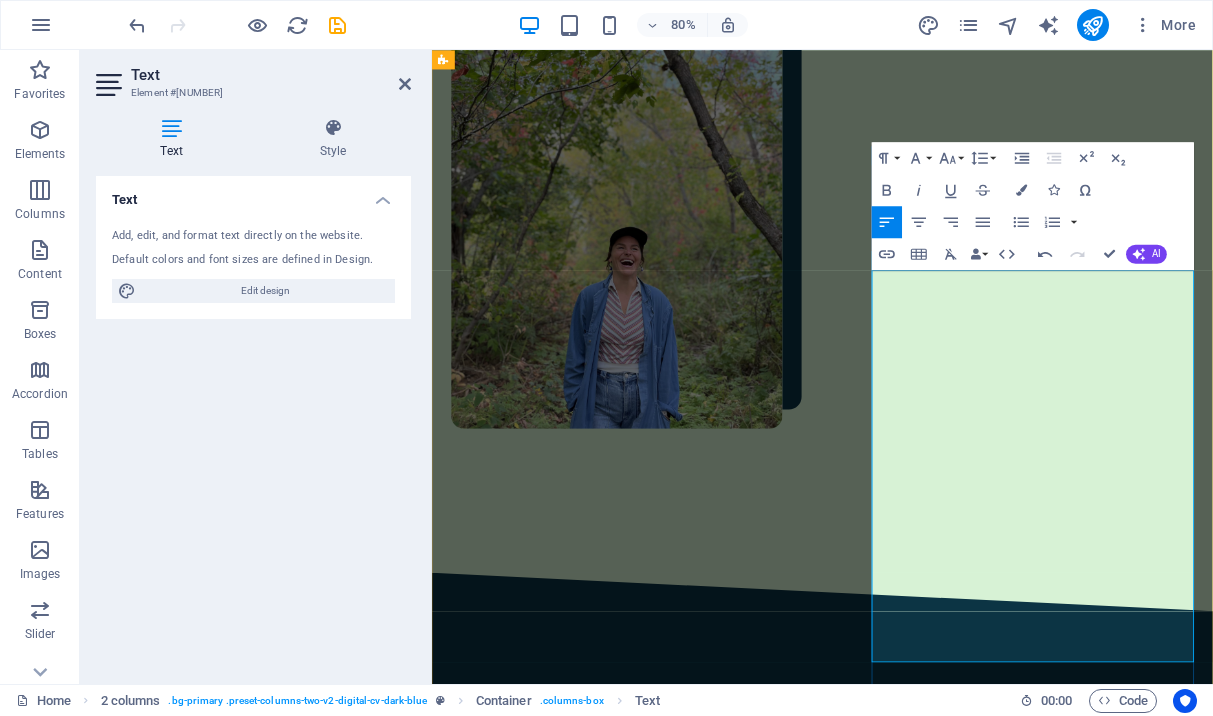 click on "I'm a friend, sister, wife, daughter, and grateful guest on [LOCATION] land. I have lived in [STATE] for my entire life and from my hometown of [CITY], all the way to the tip top of the [LOCATION] Peninsula where I currently reside, I am so grateful that I get to call this place home. I have worked as a reporter, anchor, talk show host, and producer in both commercial and public media since [YEAR]. My areas of focus include climate and environmental justice, health, social and racial equity, culture, travel and food. During my tenure at [BRAND]'s [BRAND] station [BRAND], I launched, produced and hosted the intersectional environmental series “ Rooted ," and I also spearheaded the "Waves of Change" project at [BRAND] for [BRAND] [BRAND], which featured interviews with people" at bounding box center [681, 1852] 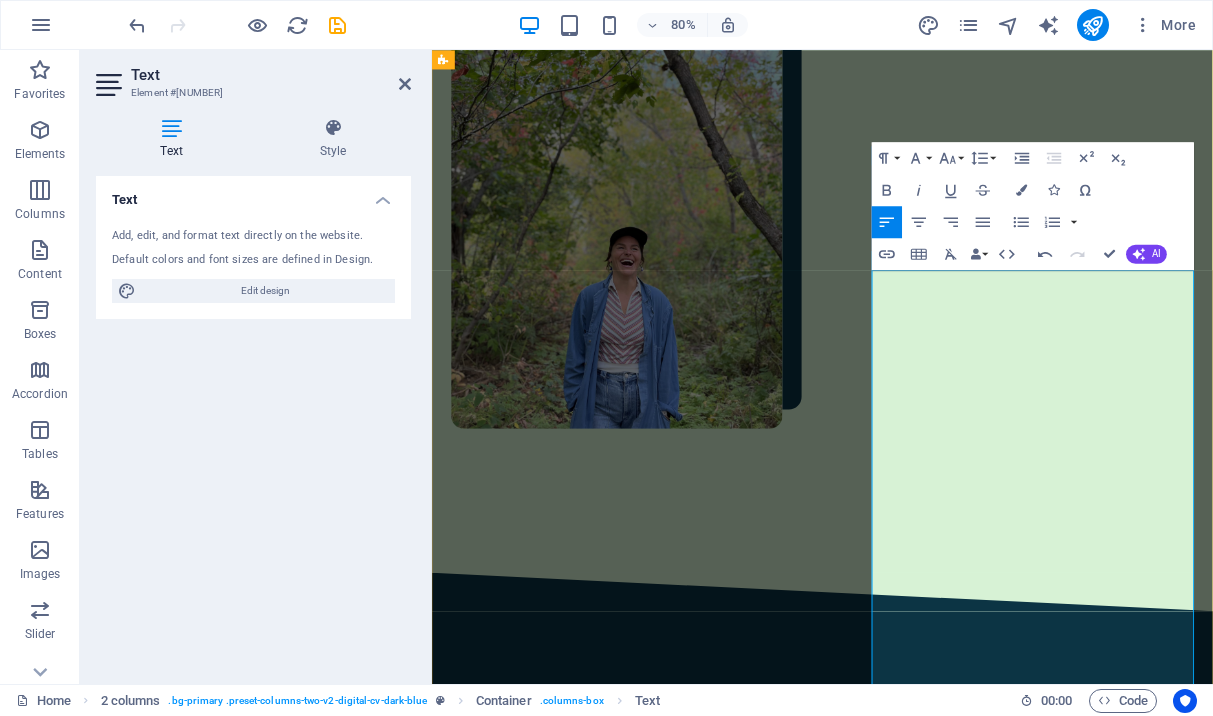 click on "I'm a friend, sister, wife, daughter, and grateful guest on Anishinaabe land. I have lived in [STATE] for my entire life and from my hometown of [CITY], all the way to the tip top of the Keweenaw Peninsula where I currently reside, I am so grateful that I get to call this place home. I have worked as a reporter, anchor, talk show host, and producer in both commercial and public media since 2013. My areas of focus include climate and environmental justice, health, social and racial equity, culture, travel and food. During my tenure at [CITY]'s NPR station WDET, I launched, produced and hosted the intersectional environmental series “ Rooted" at bounding box center (679, 1875) 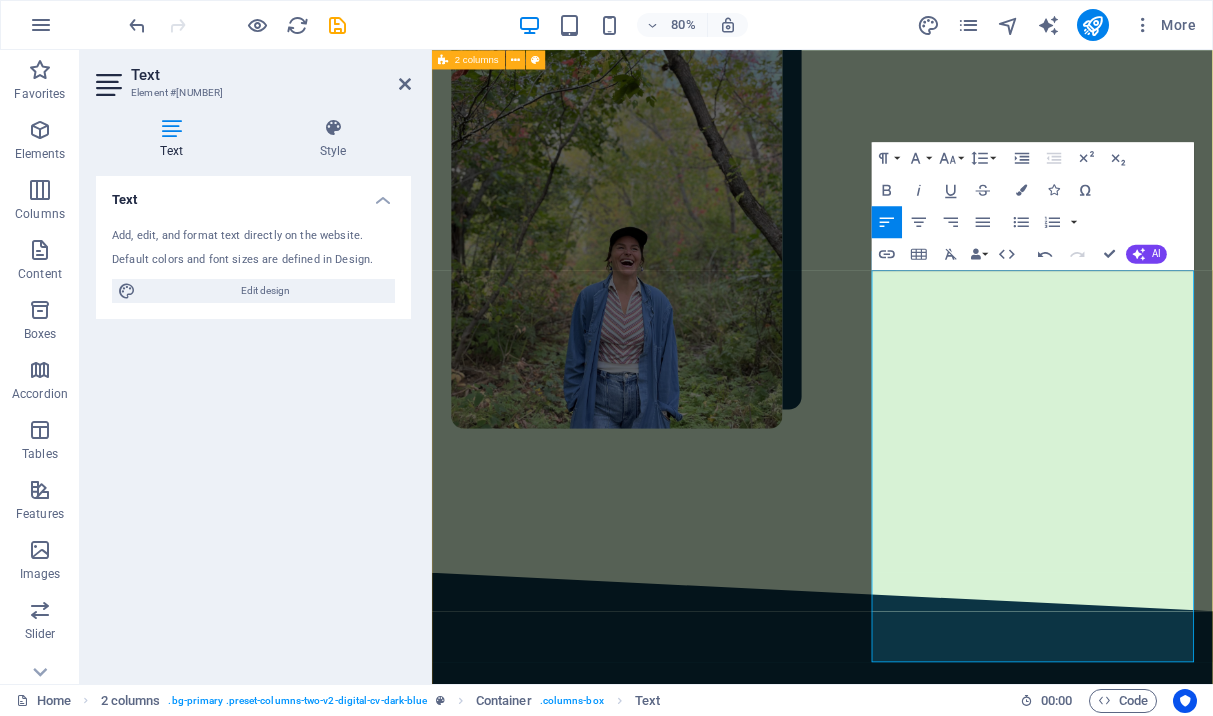 click on "A little bit of my story... I'm a friend, sister, wife, daughter, and grateful guest on Anishinaabe land. I have lived in [STATE] for my entire life and from my hometown of [CITY], all the way to the tip top of the Keweenaw Peninsula where I currently reside, I am so grateful that I get to call this place home. I have worked as a reporter, anchor, talk show host, and producer in both commercial and public media since [YEAR]. My areas of focus include climate and environmental justice, health, social and racial equity, culture, travel and food. During my tenure at Detroit's NPR station WDET, I launched, produced and hosted the intersectional environmental series “ Rooted Download CV" at bounding box center (920, 1561) 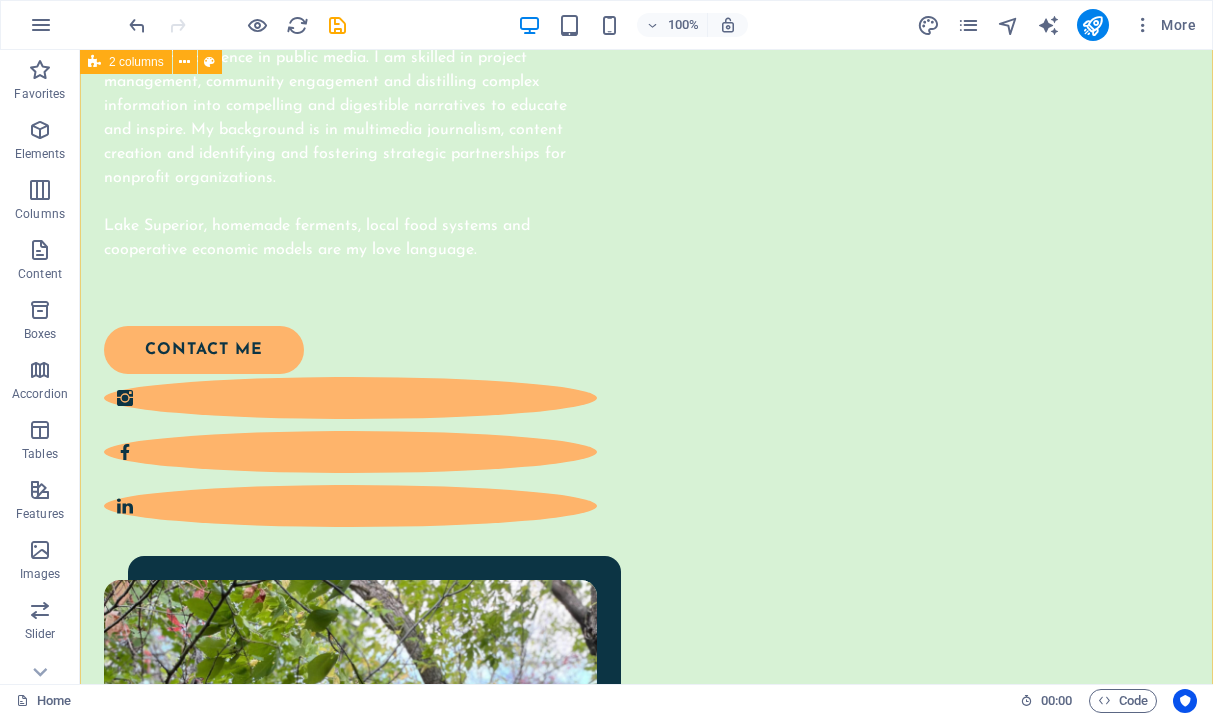 scroll, scrollTop: 0, scrollLeft: 0, axis: both 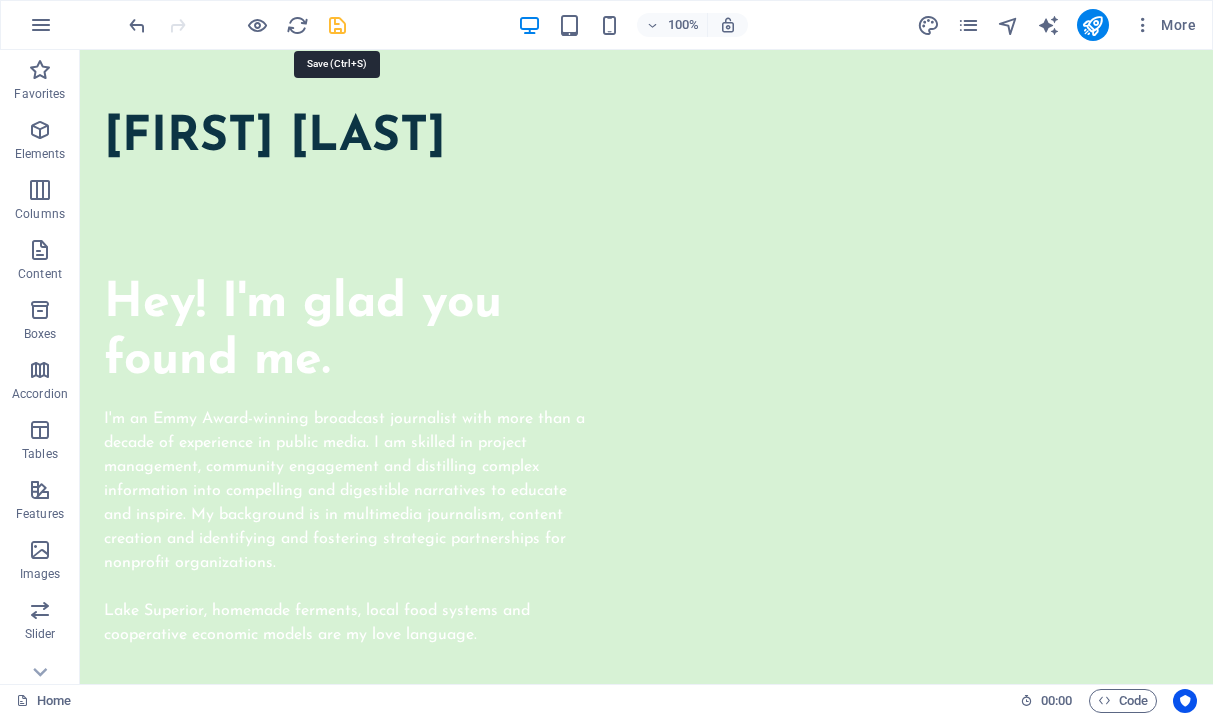 click at bounding box center (337, 25) 